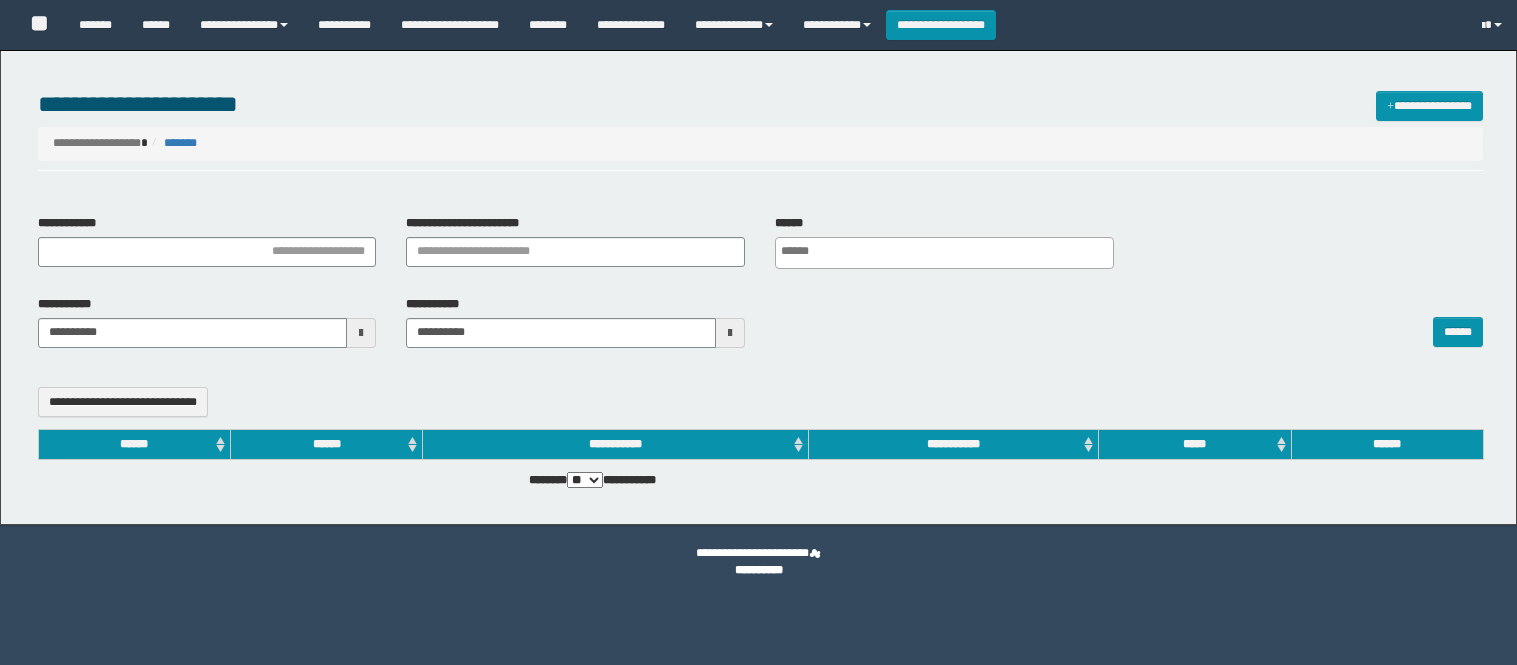 select 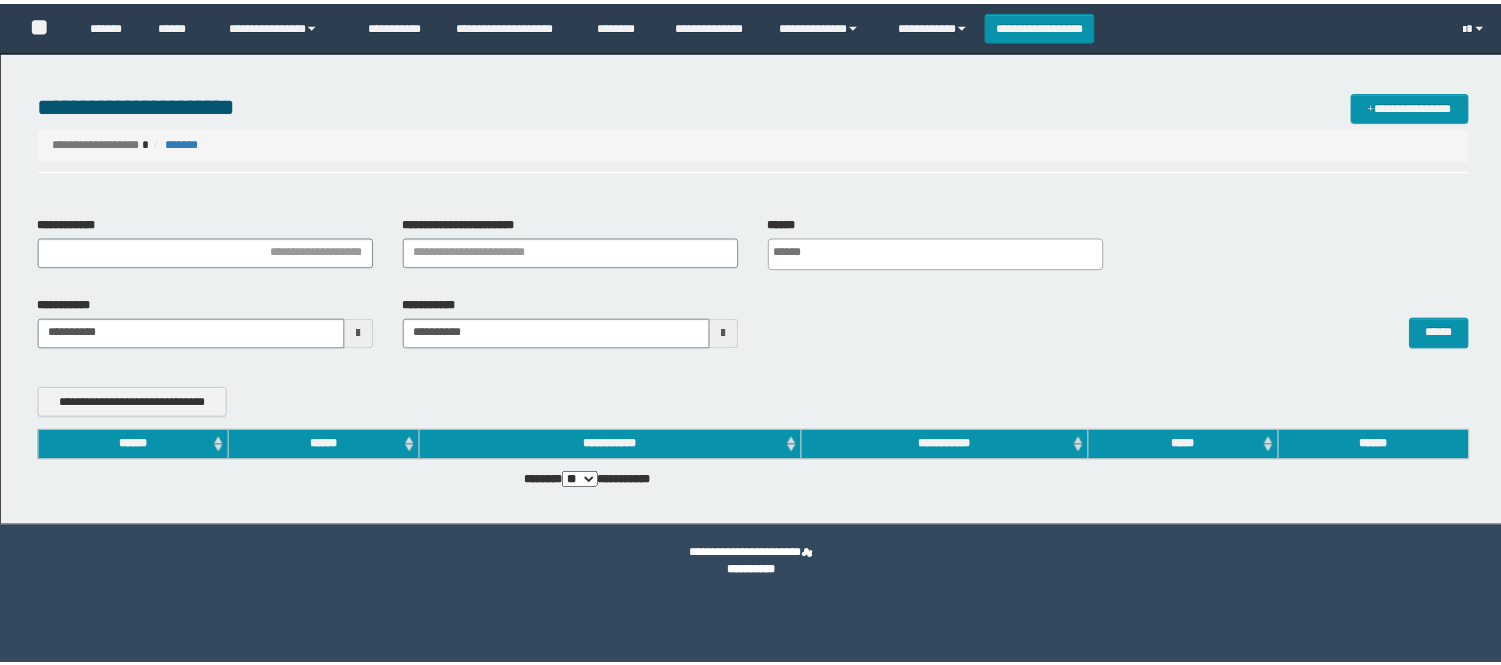scroll, scrollTop: 0, scrollLeft: 0, axis: both 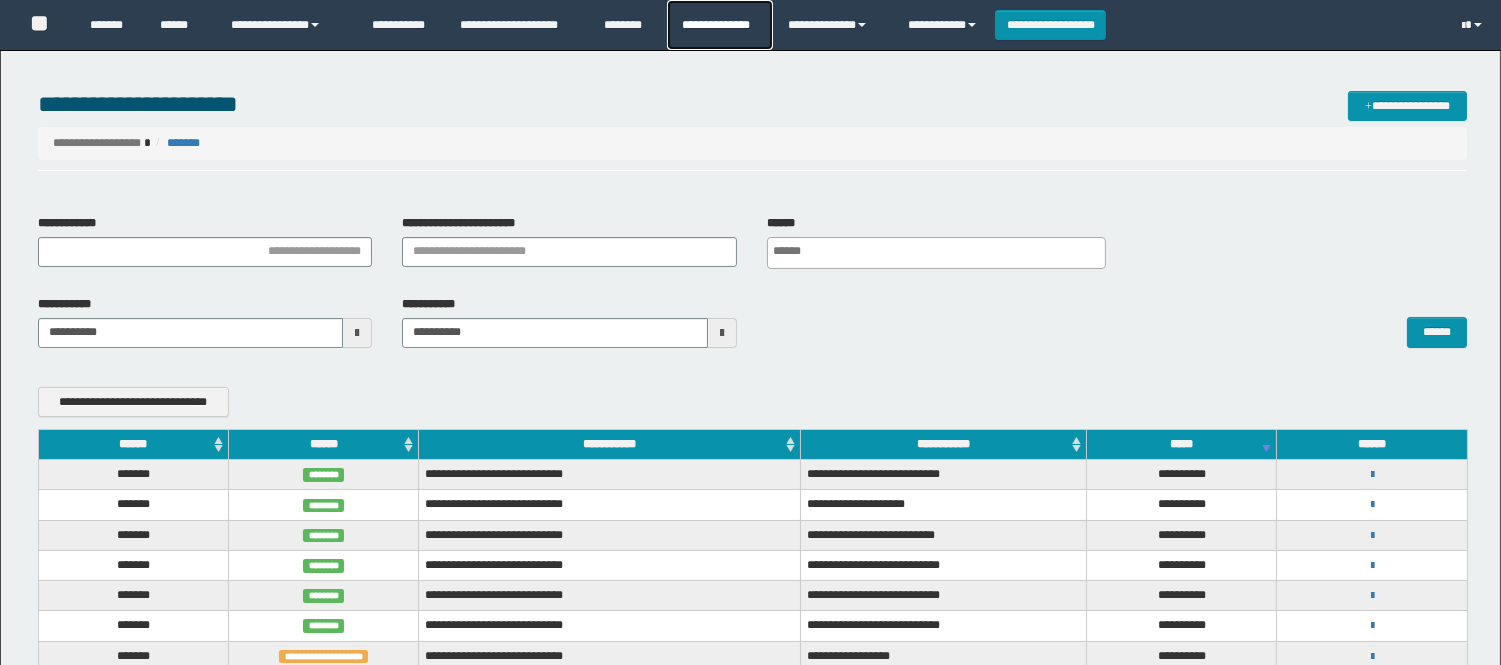 click on "**********" at bounding box center (719, 25) 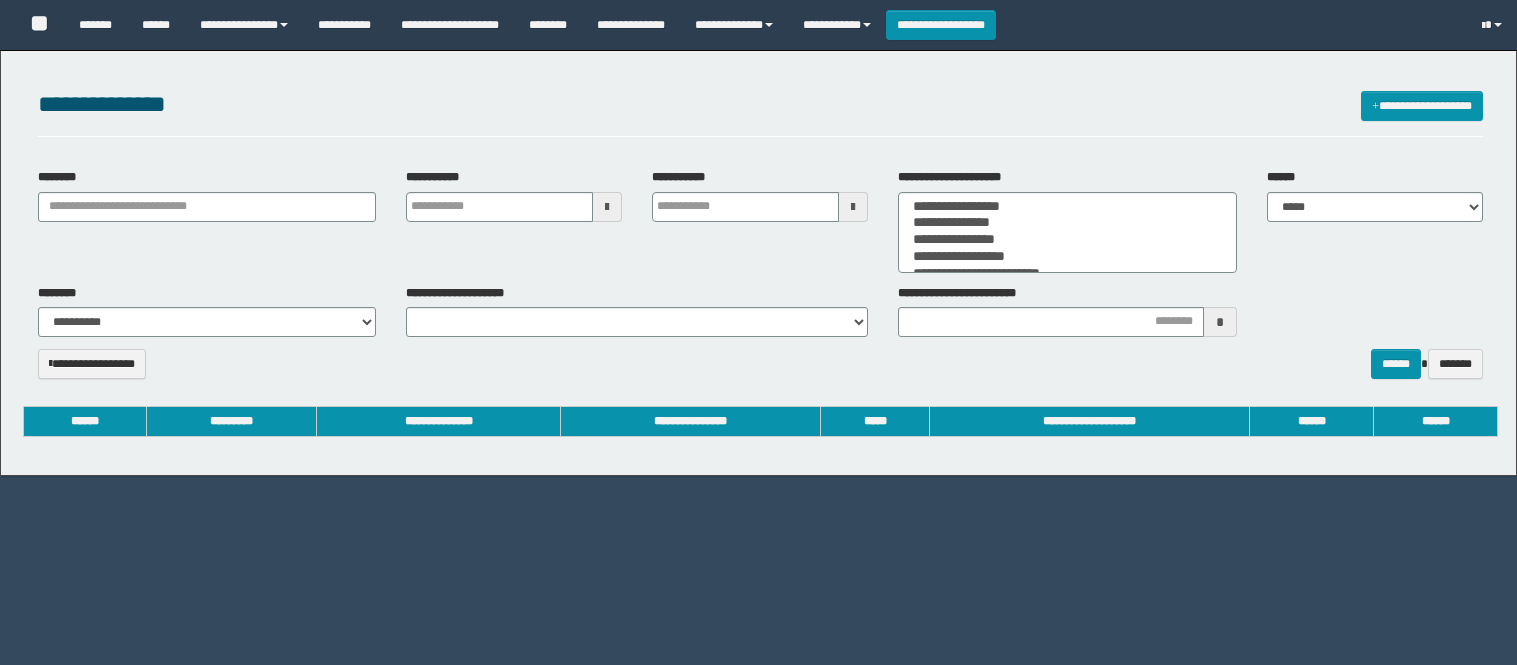 select 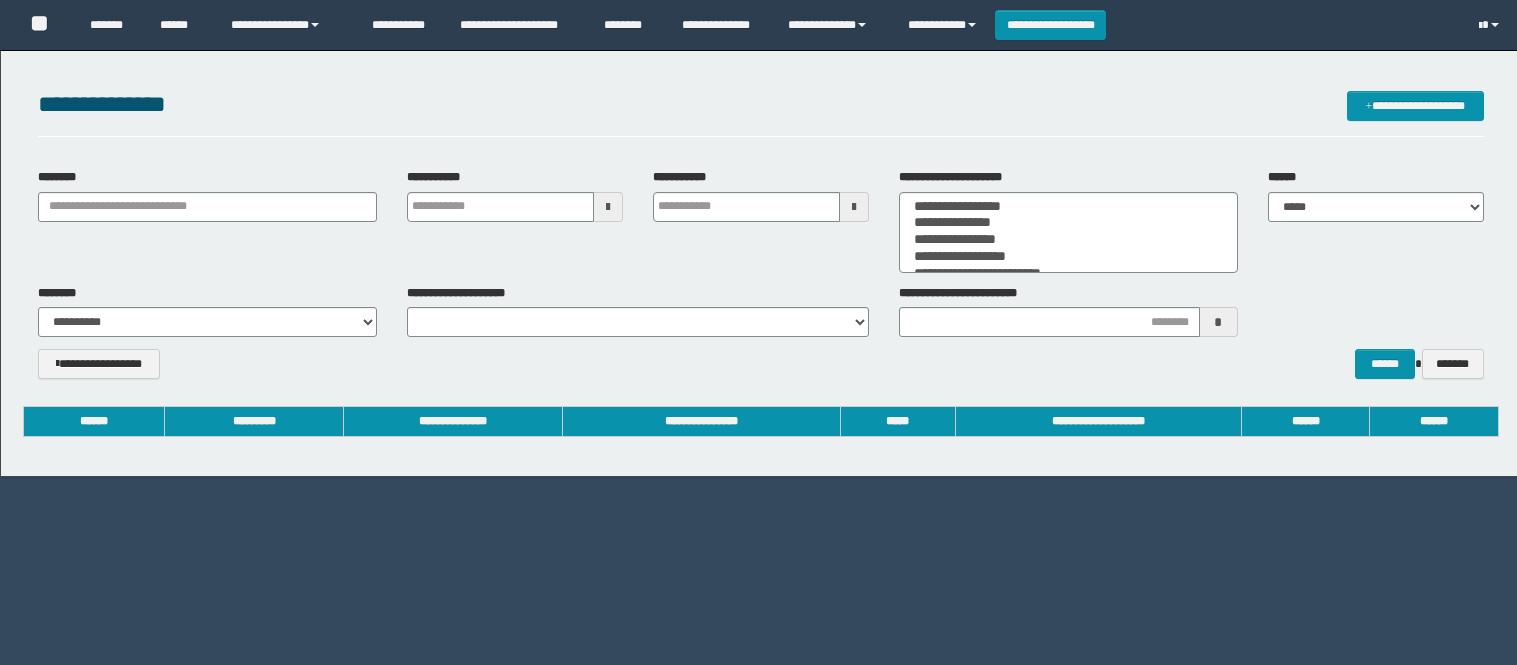 scroll, scrollTop: 0, scrollLeft: 0, axis: both 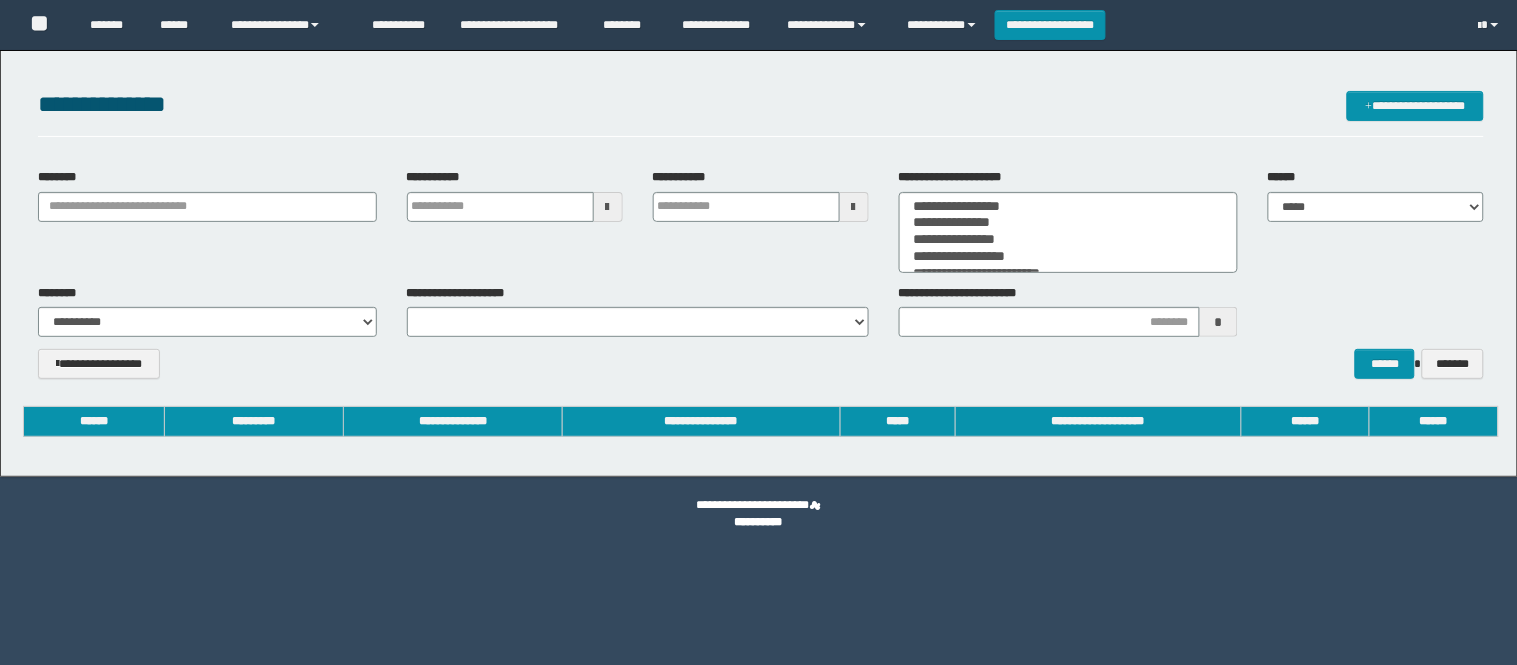 type 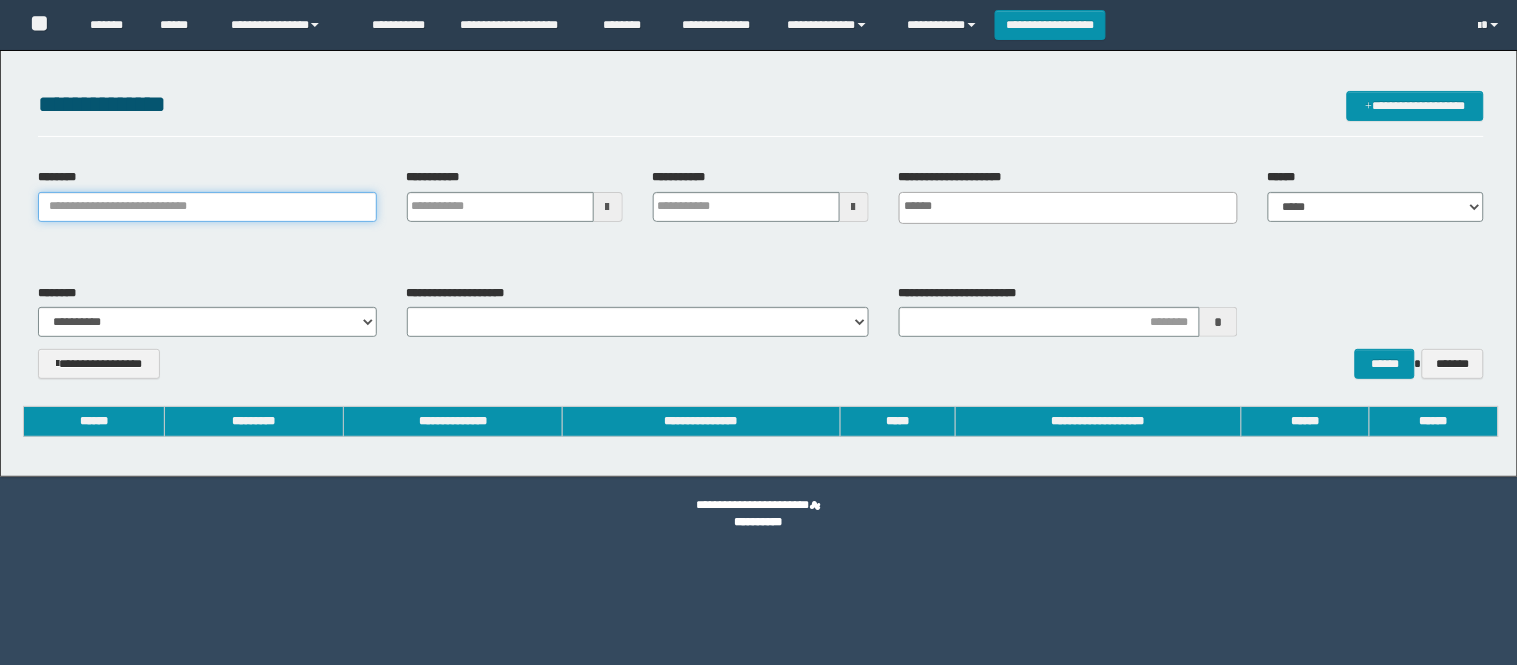 click on "********" at bounding box center (207, 207) 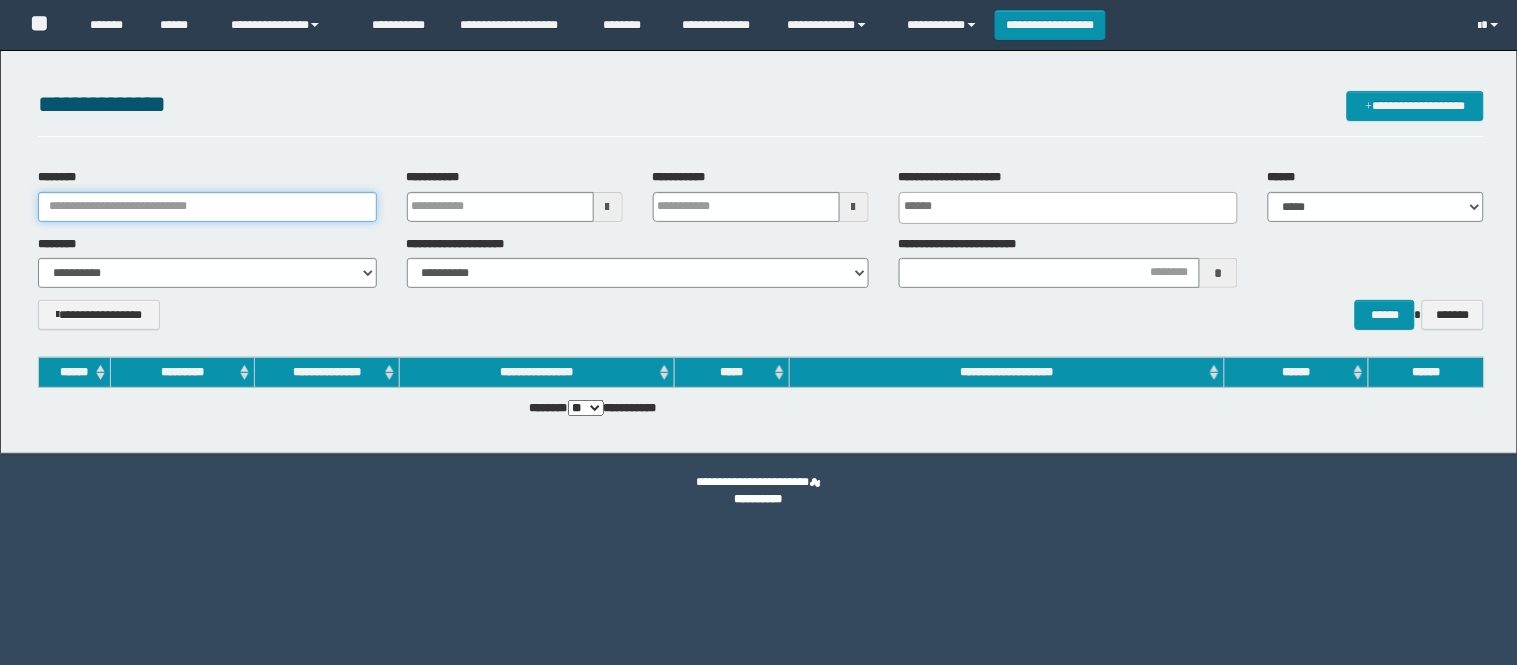 scroll, scrollTop: 0, scrollLeft: 0, axis: both 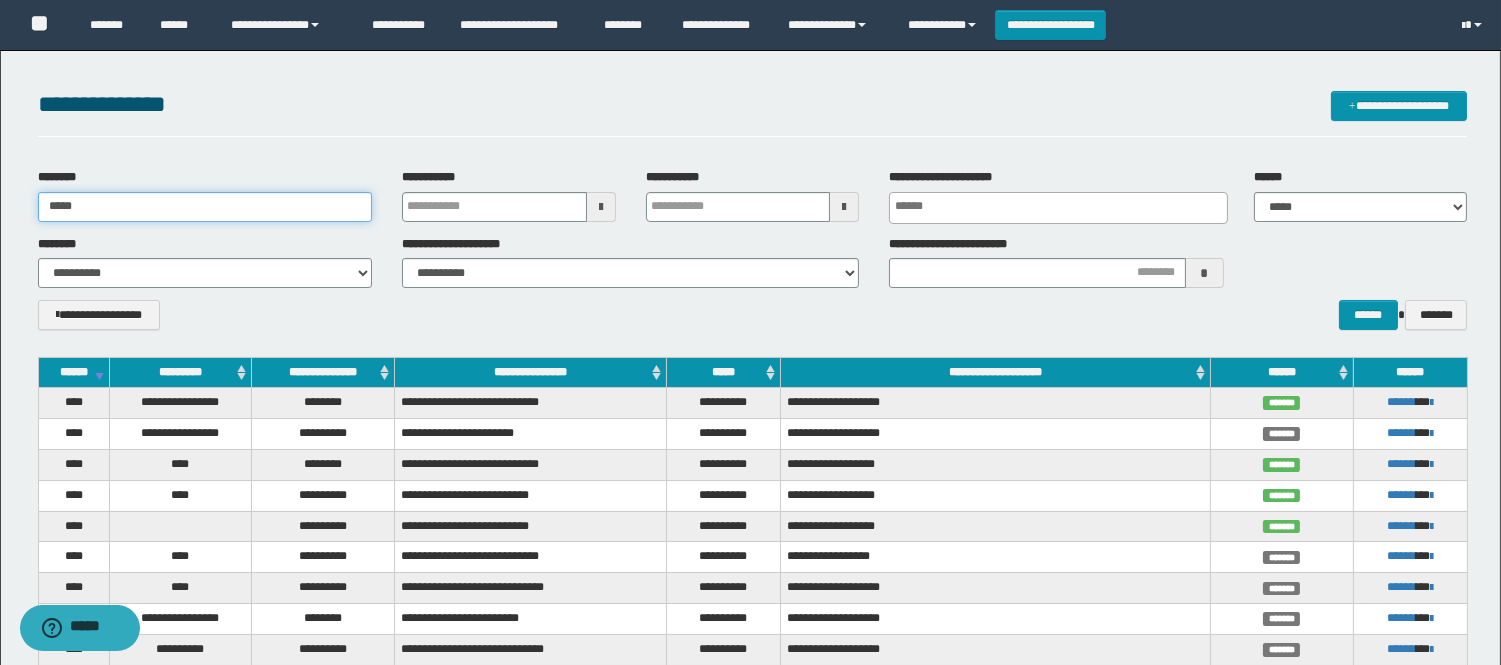 click on "*****" at bounding box center [205, 207] 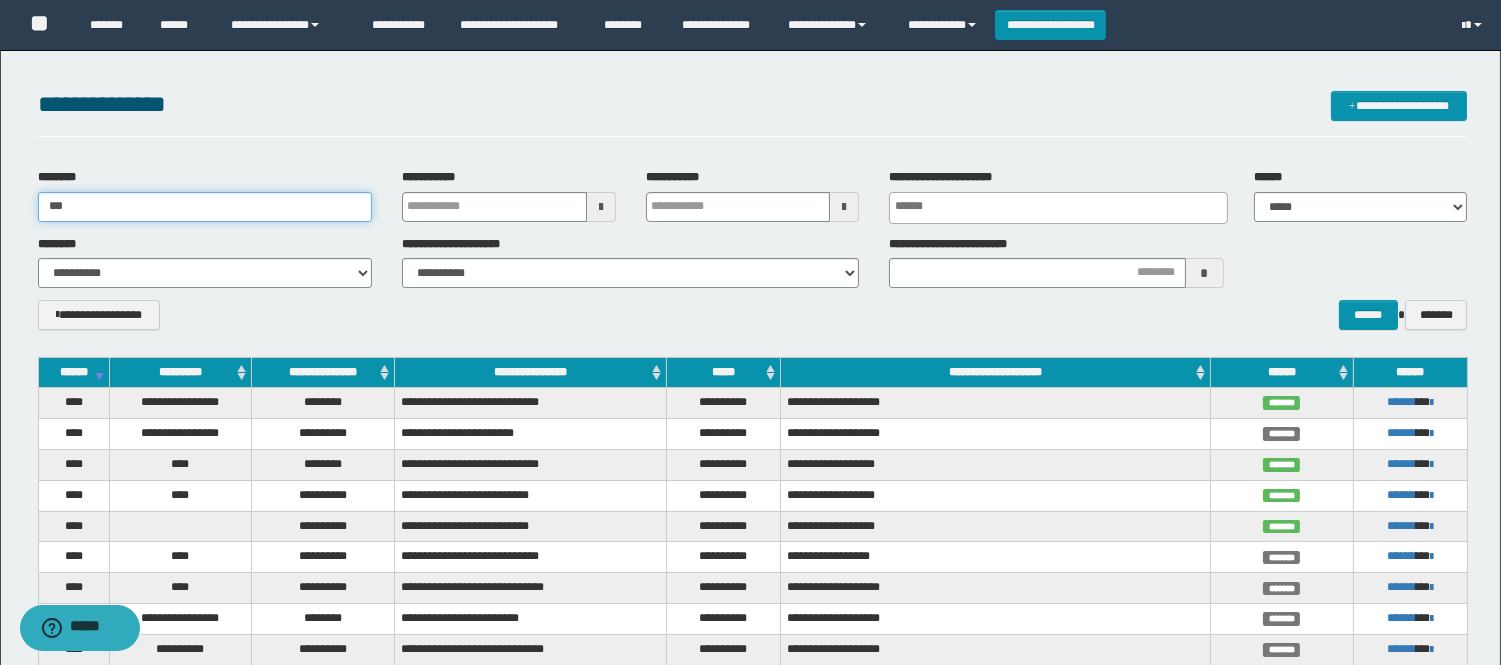 type on "*****" 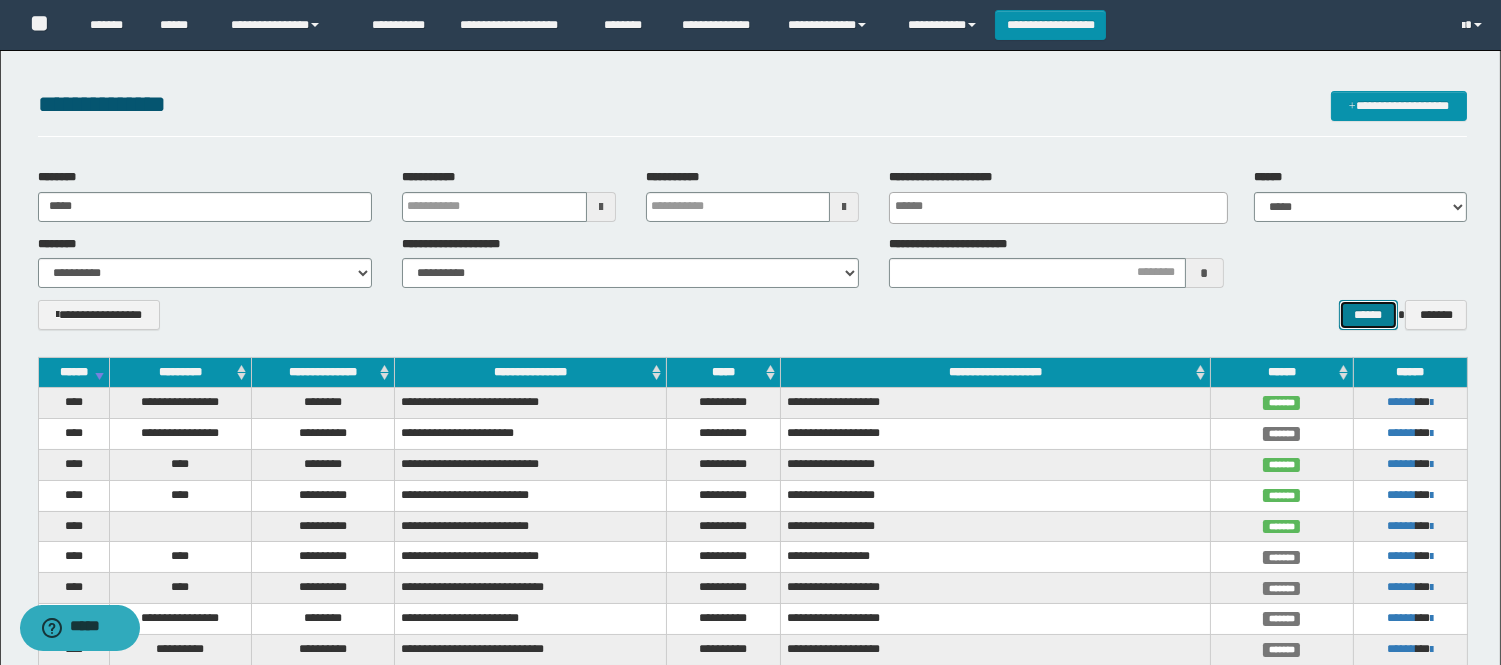 click on "******" at bounding box center [1369, 315] 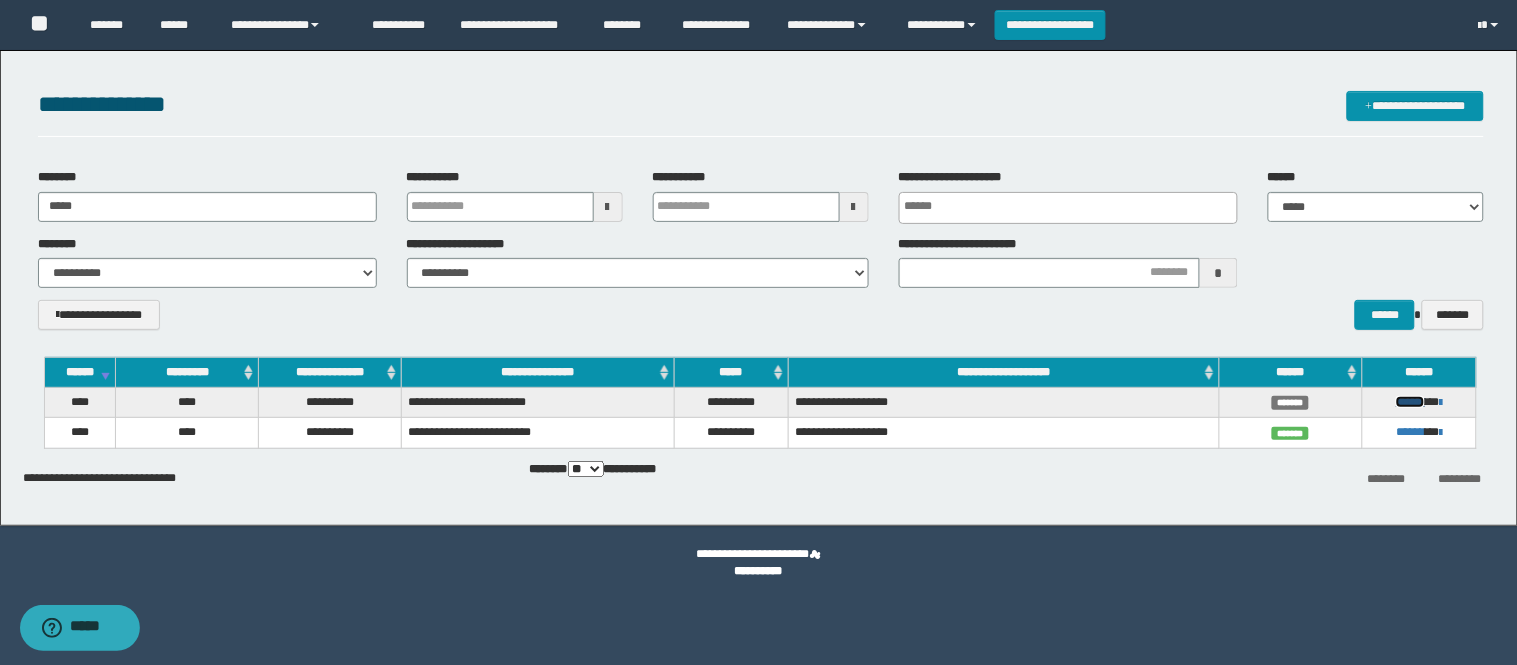 click on "******" at bounding box center [1410, 402] 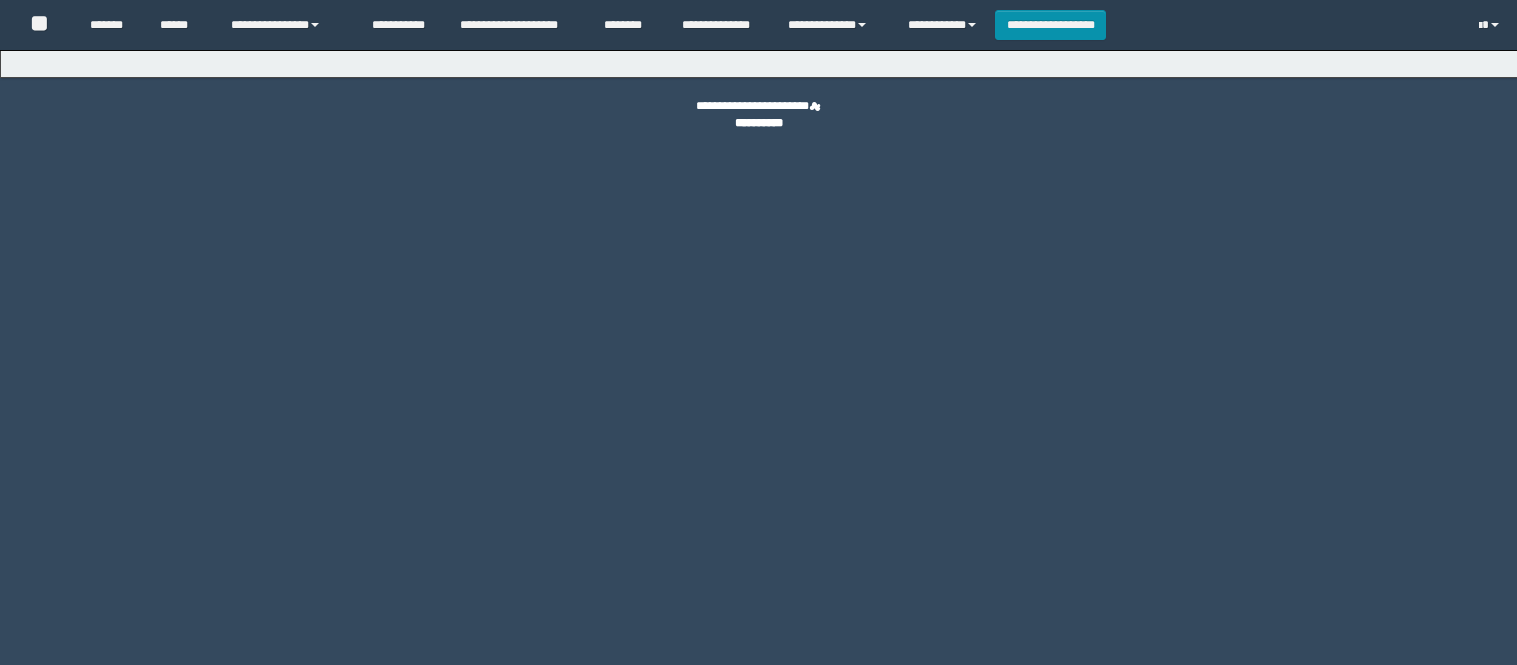 scroll, scrollTop: 0, scrollLeft: 0, axis: both 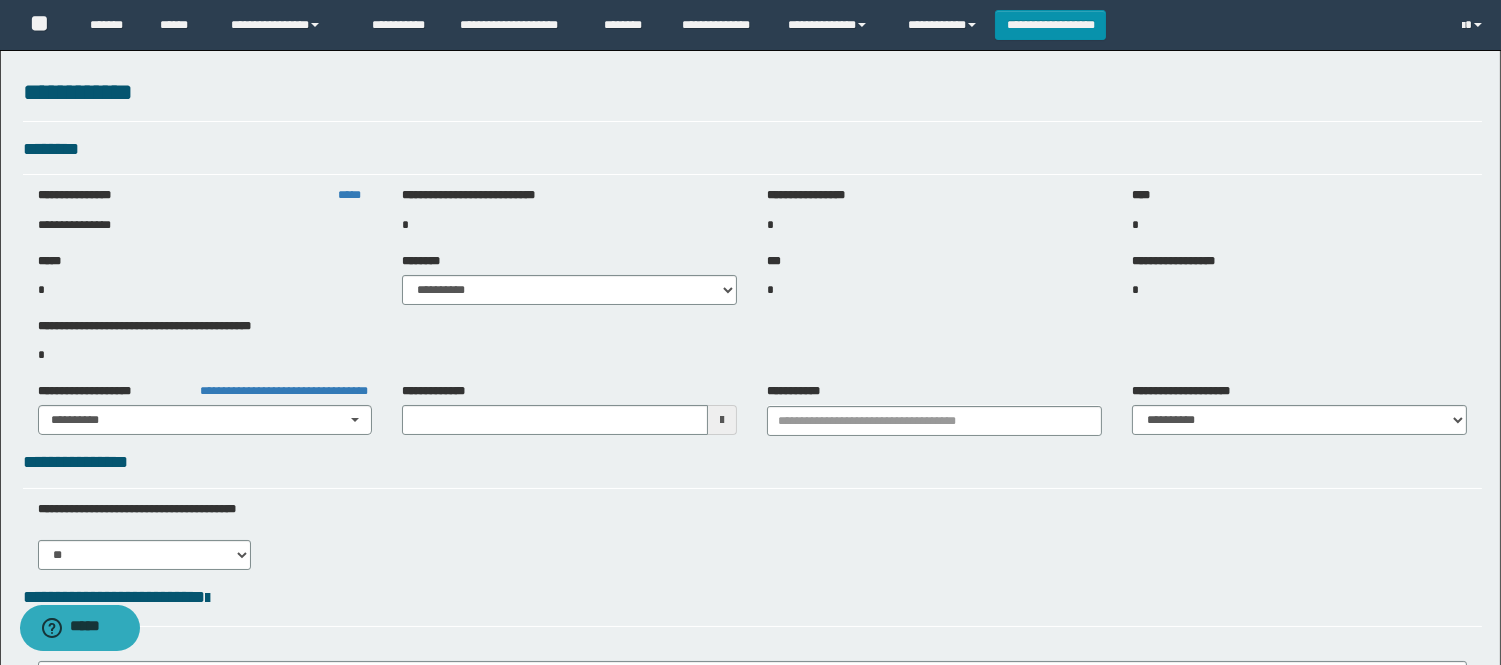 type on "**********" 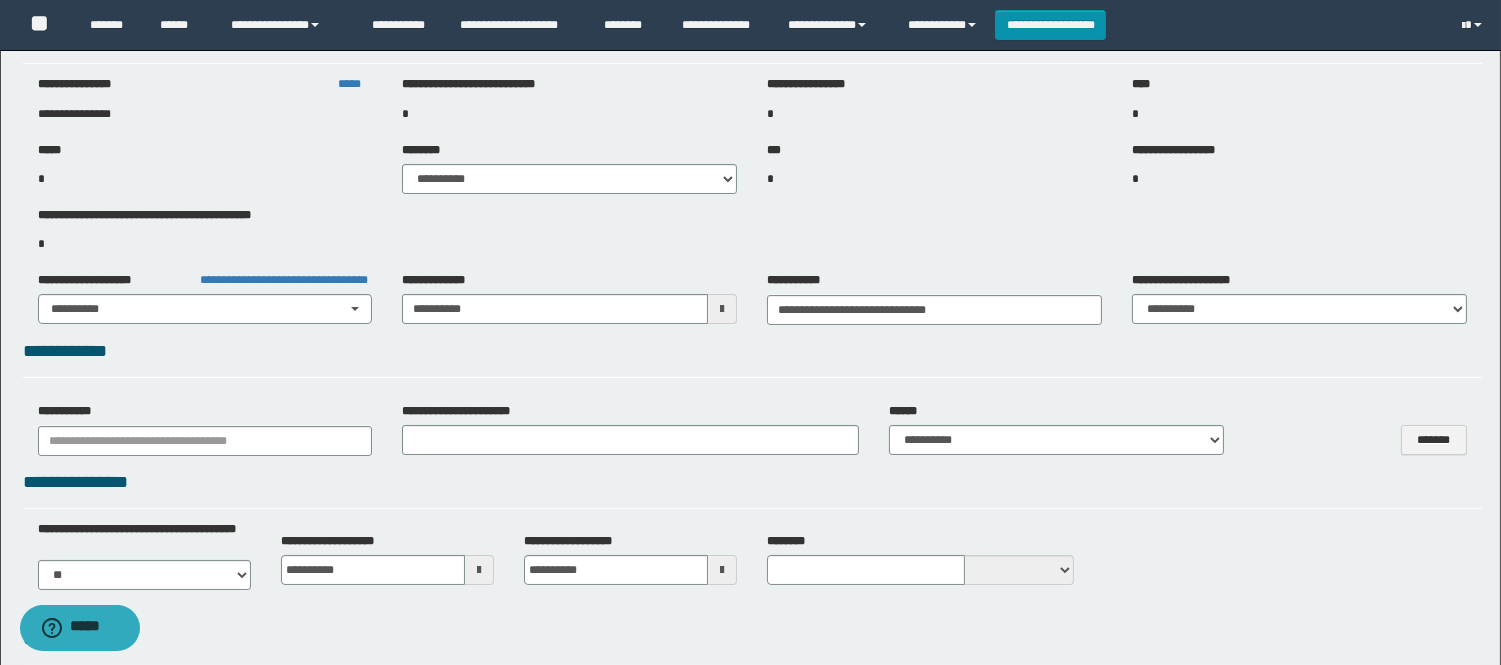 select on "***" 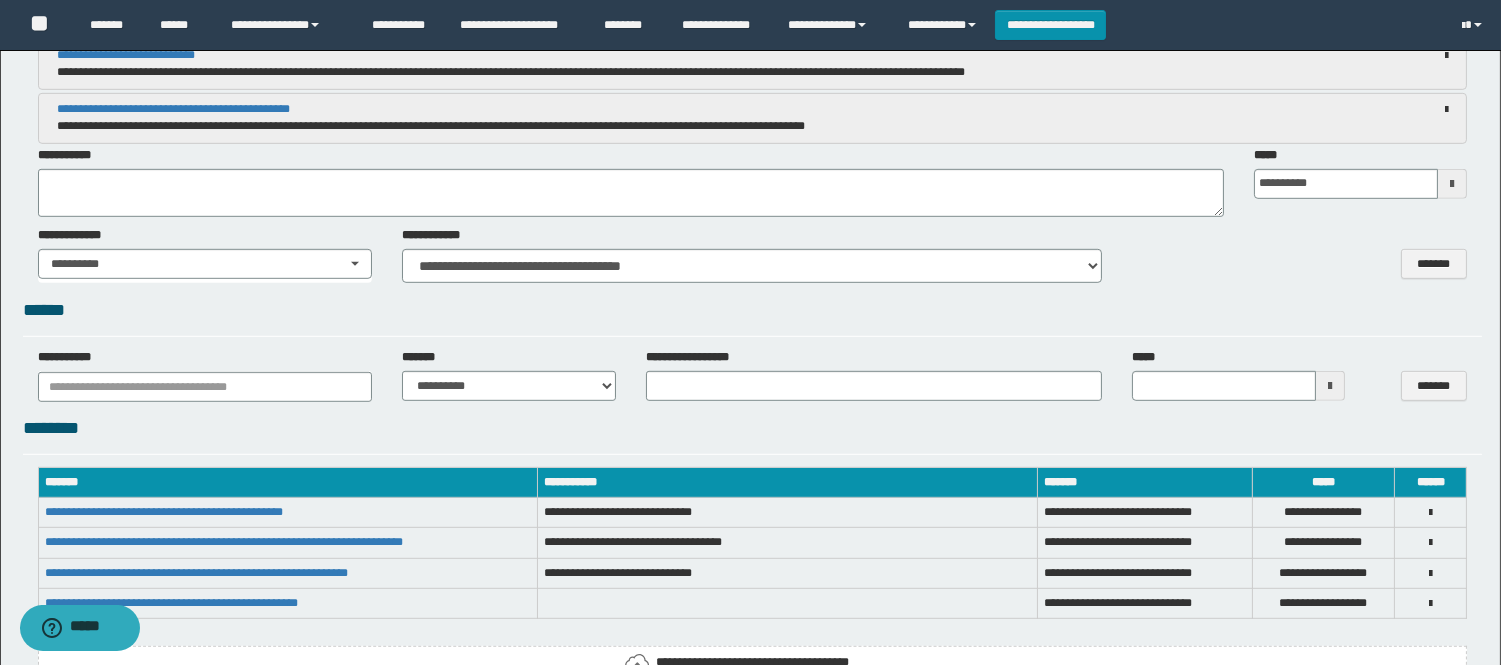 scroll, scrollTop: 2088, scrollLeft: 0, axis: vertical 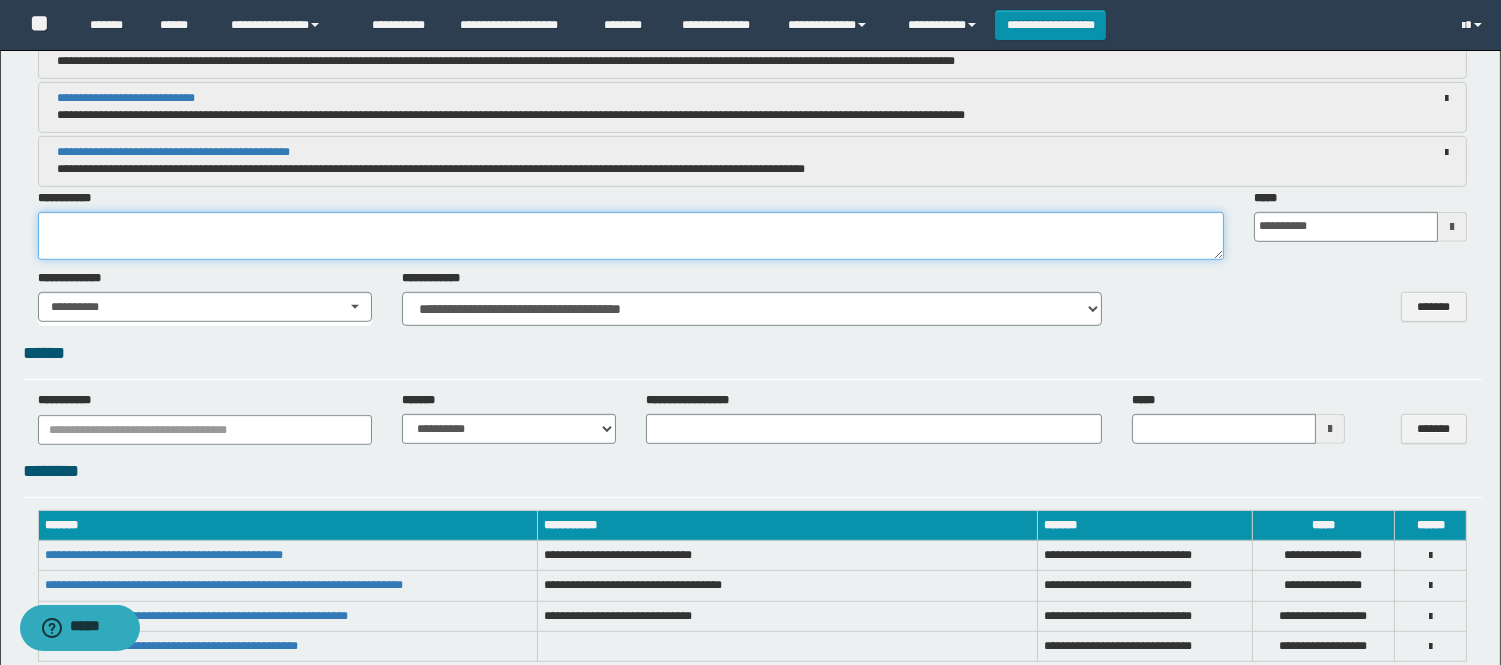 click at bounding box center [631, 236] 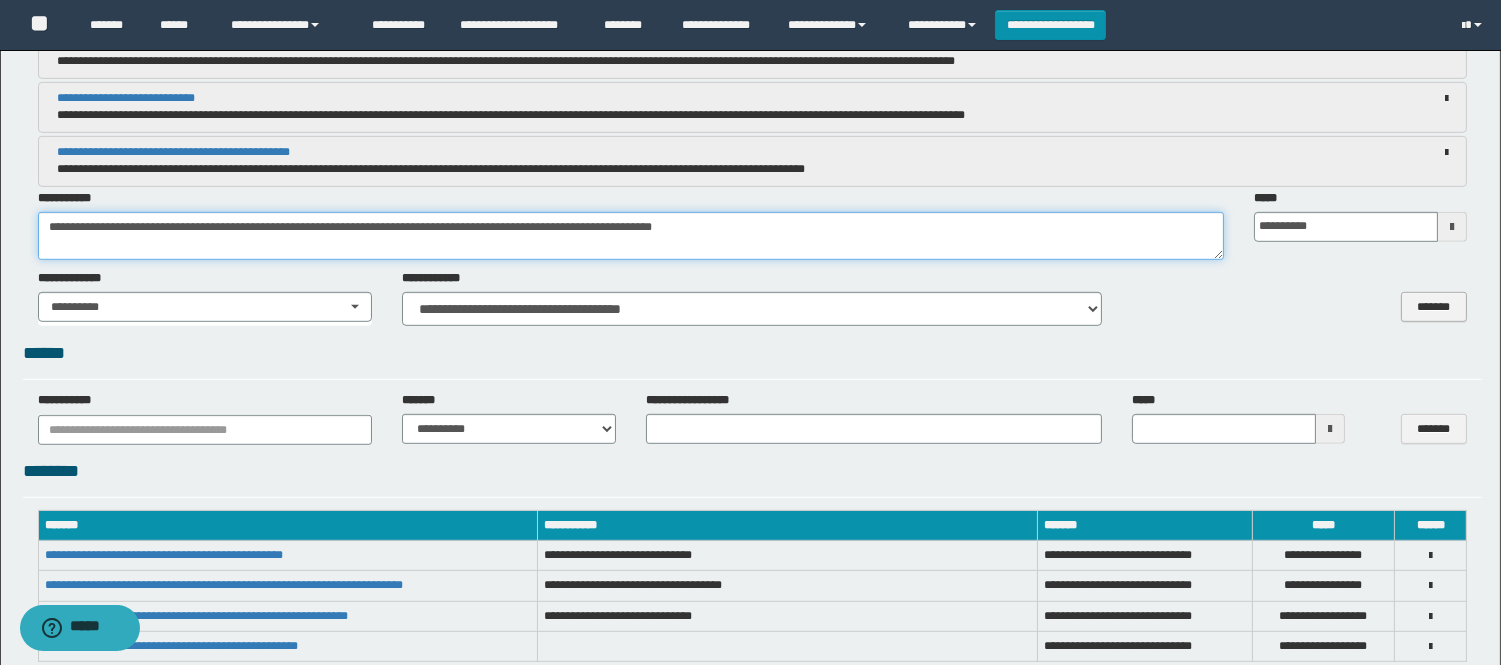 type on "**********" 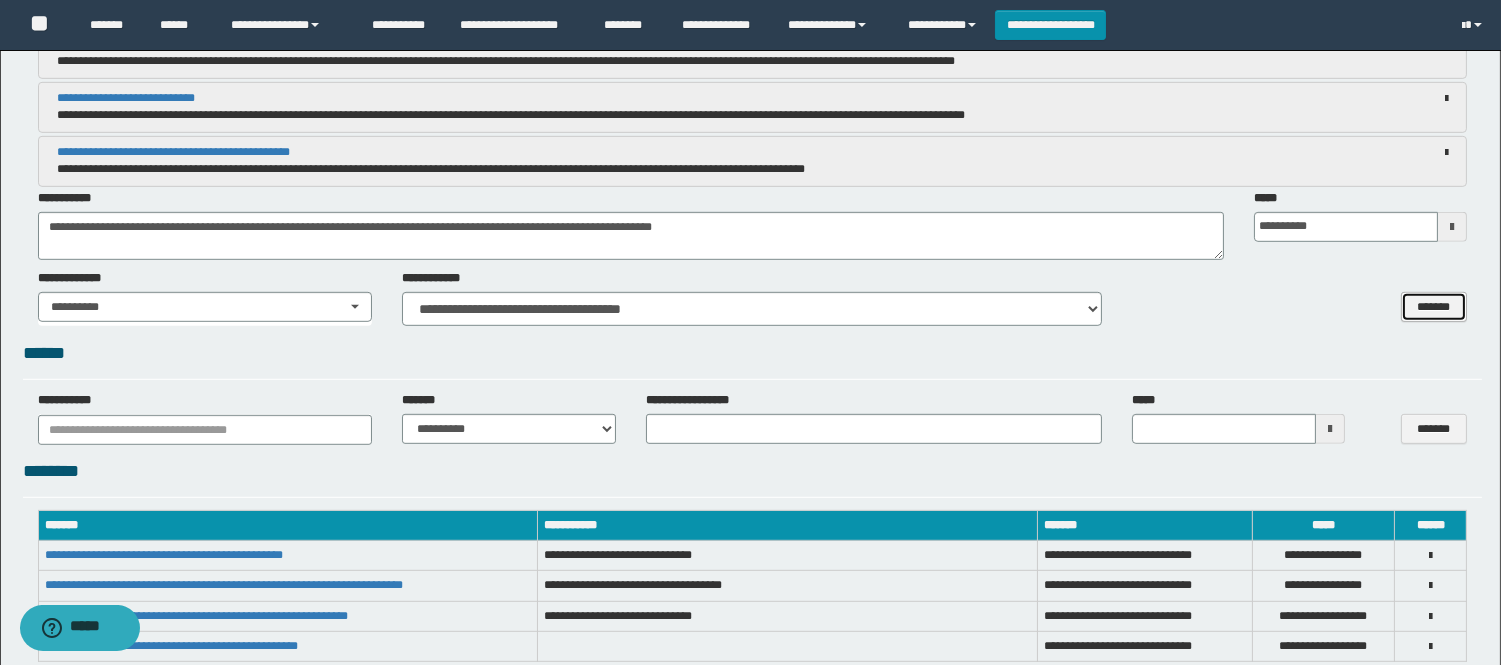 click on "*******" at bounding box center [1434, 307] 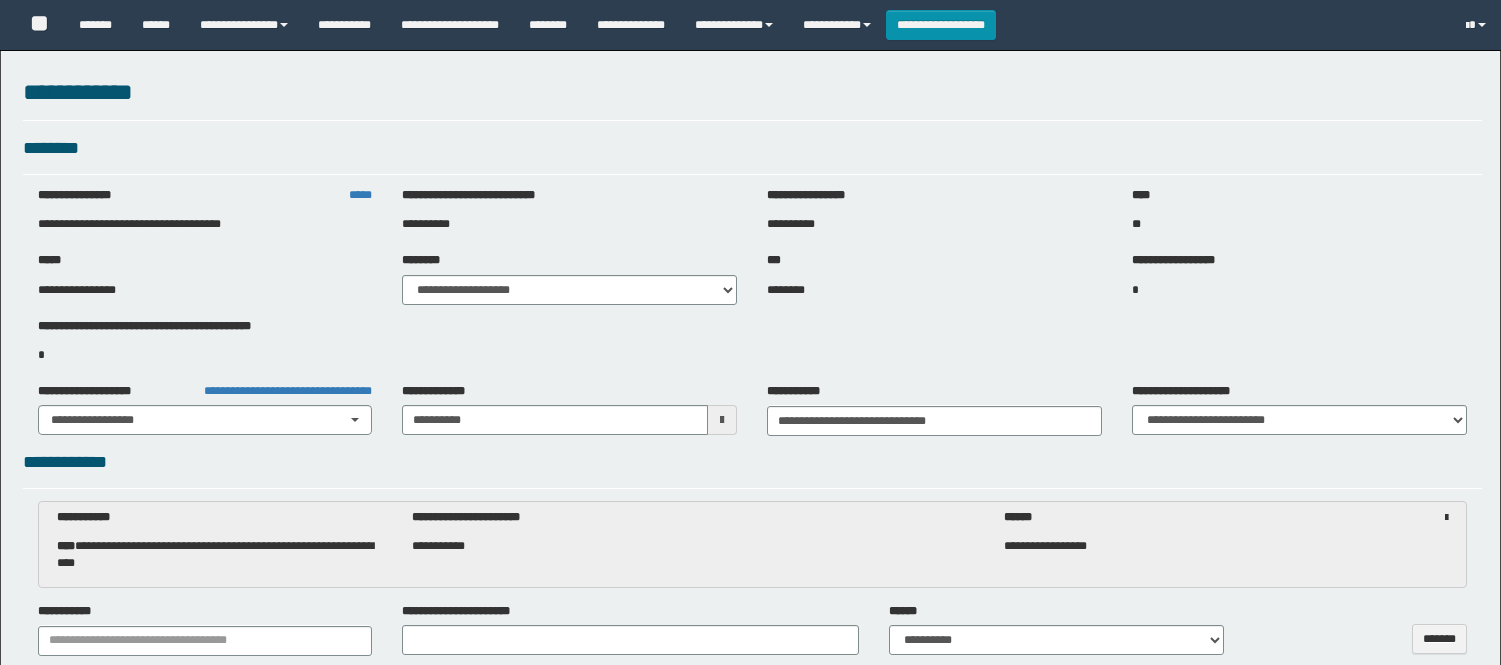 select on "***" 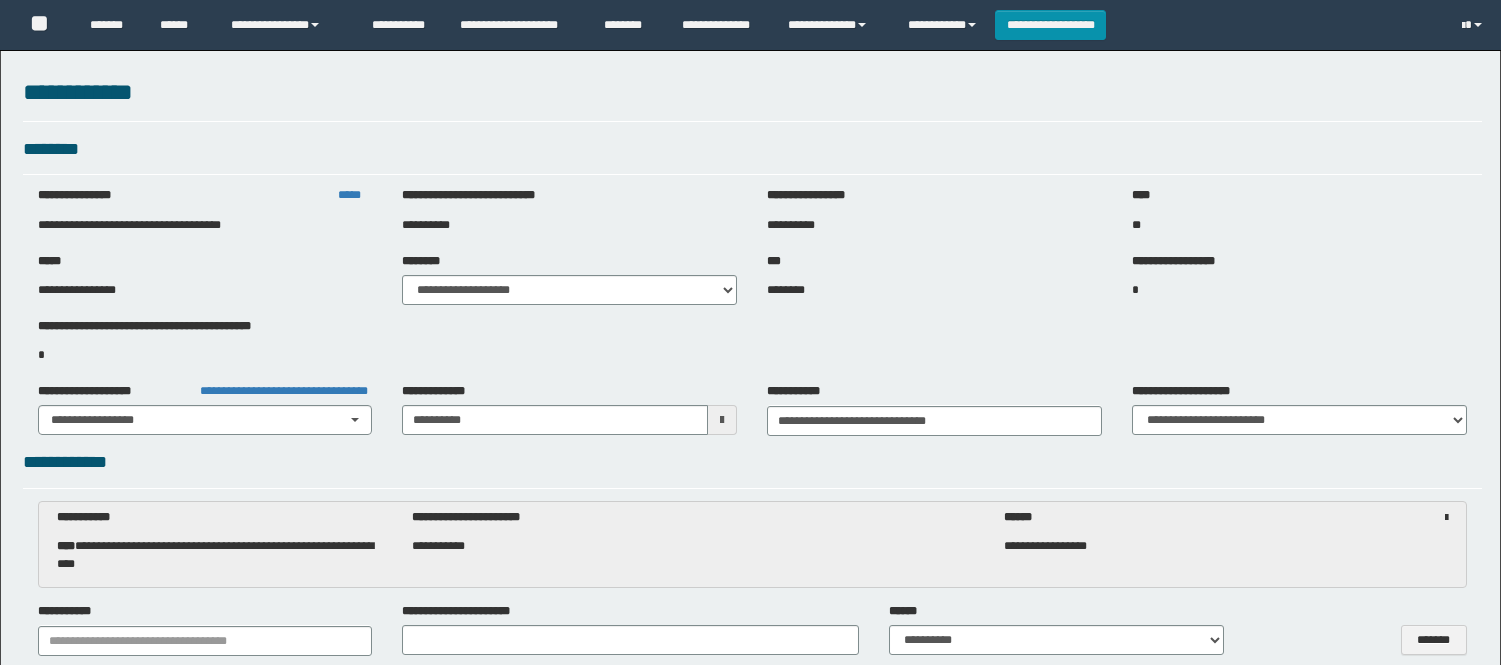 scroll, scrollTop: 2000, scrollLeft: 0, axis: vertical 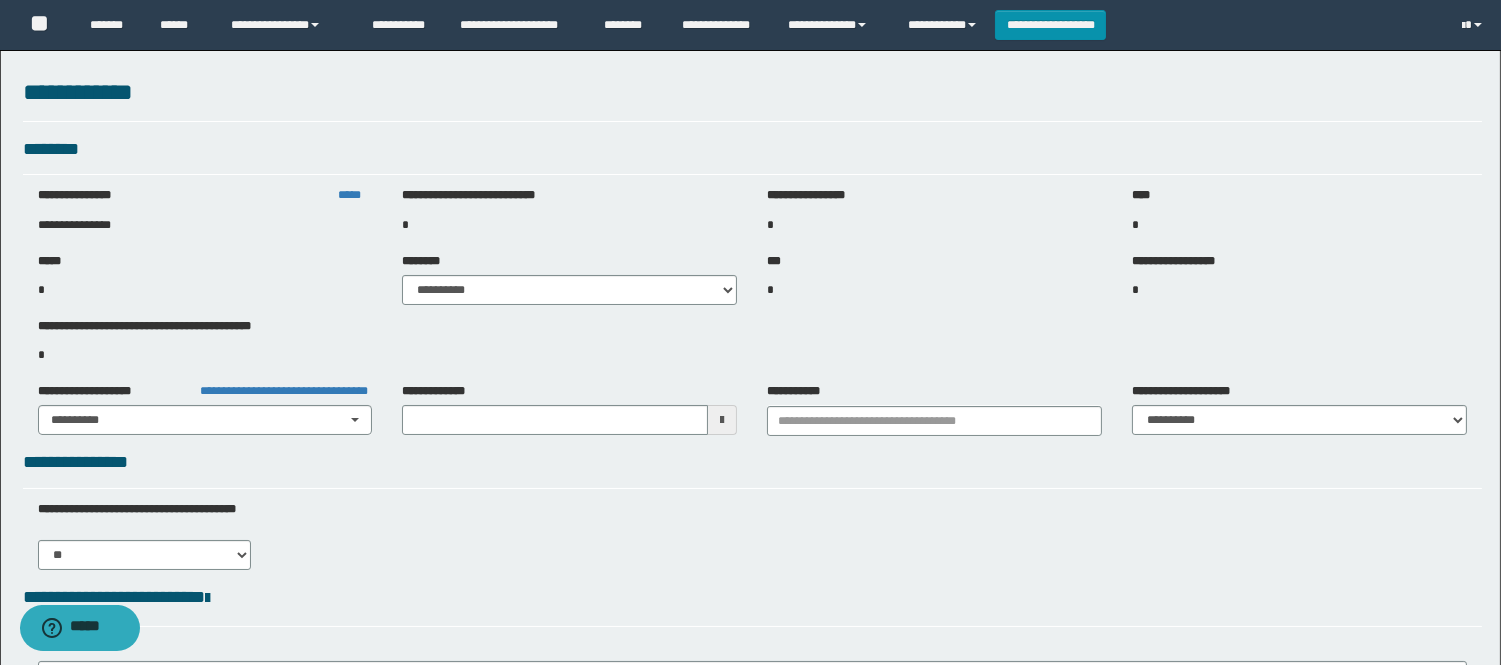 type on "**********" 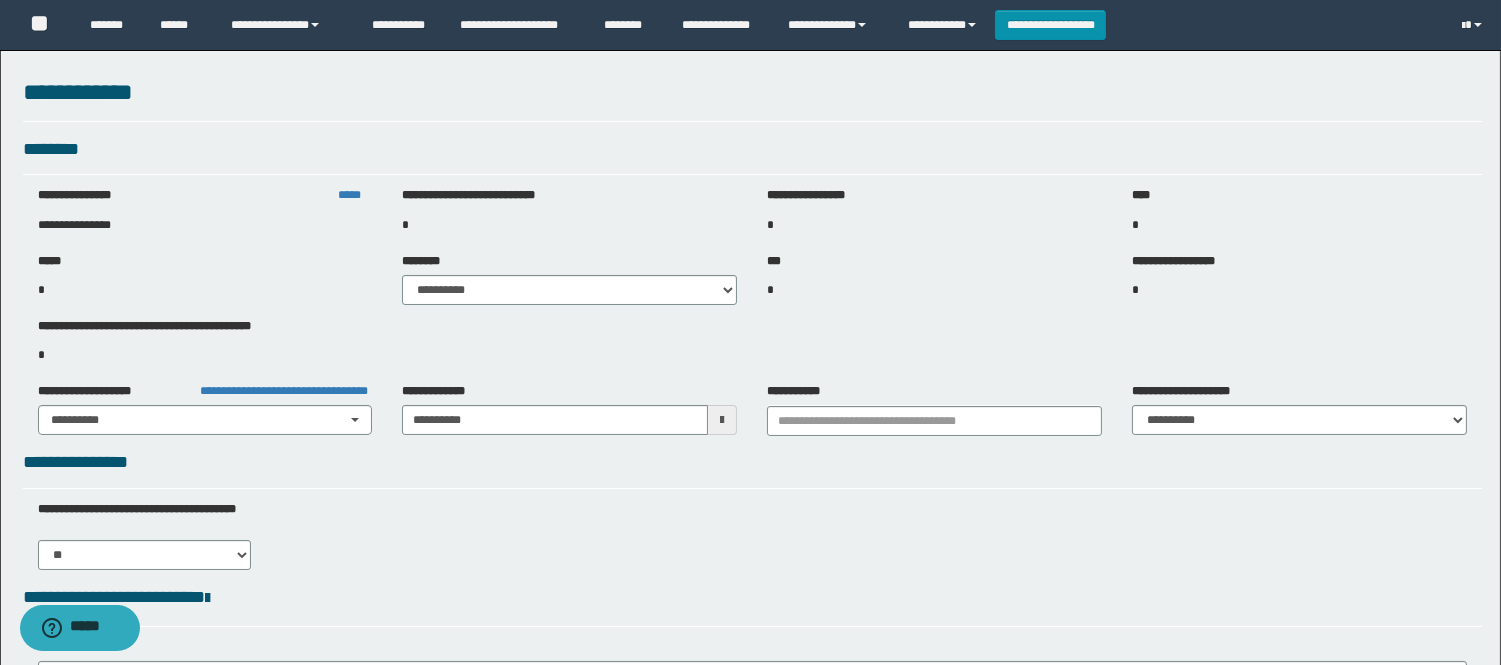 type on "**********" 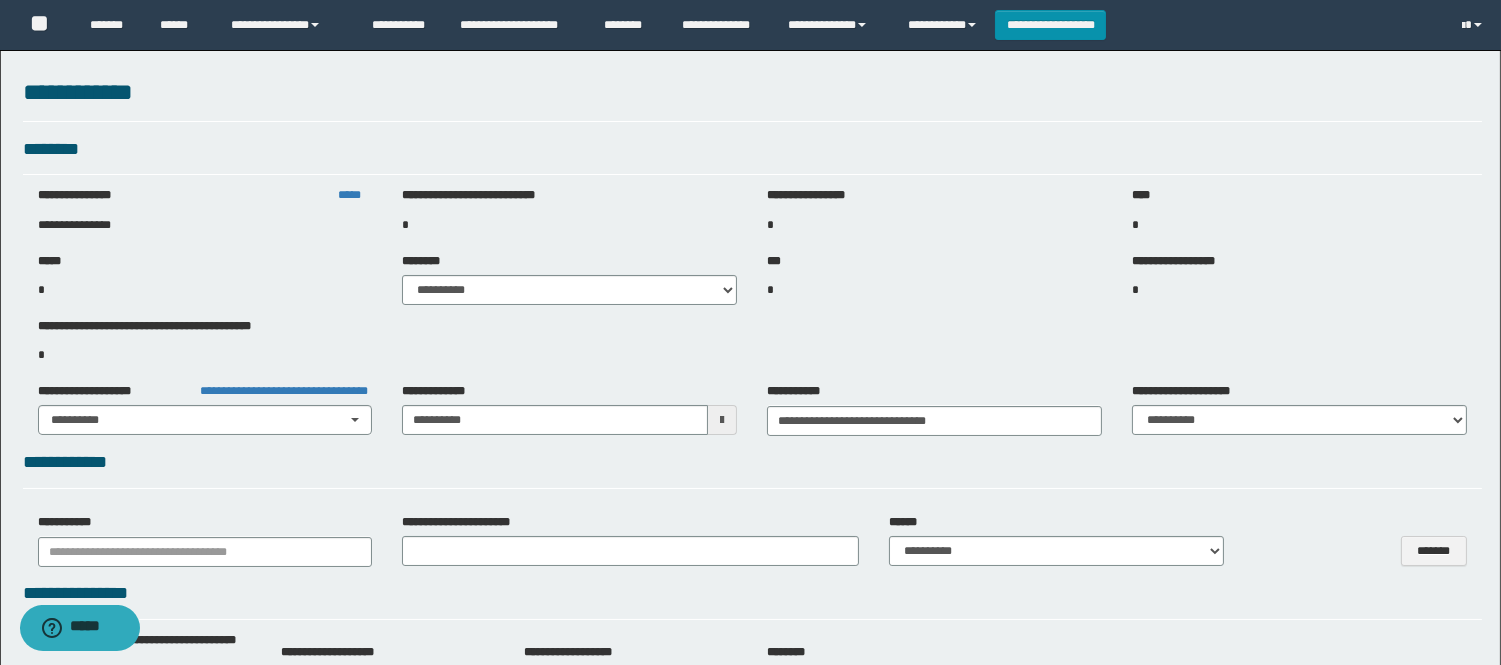 select on "***" 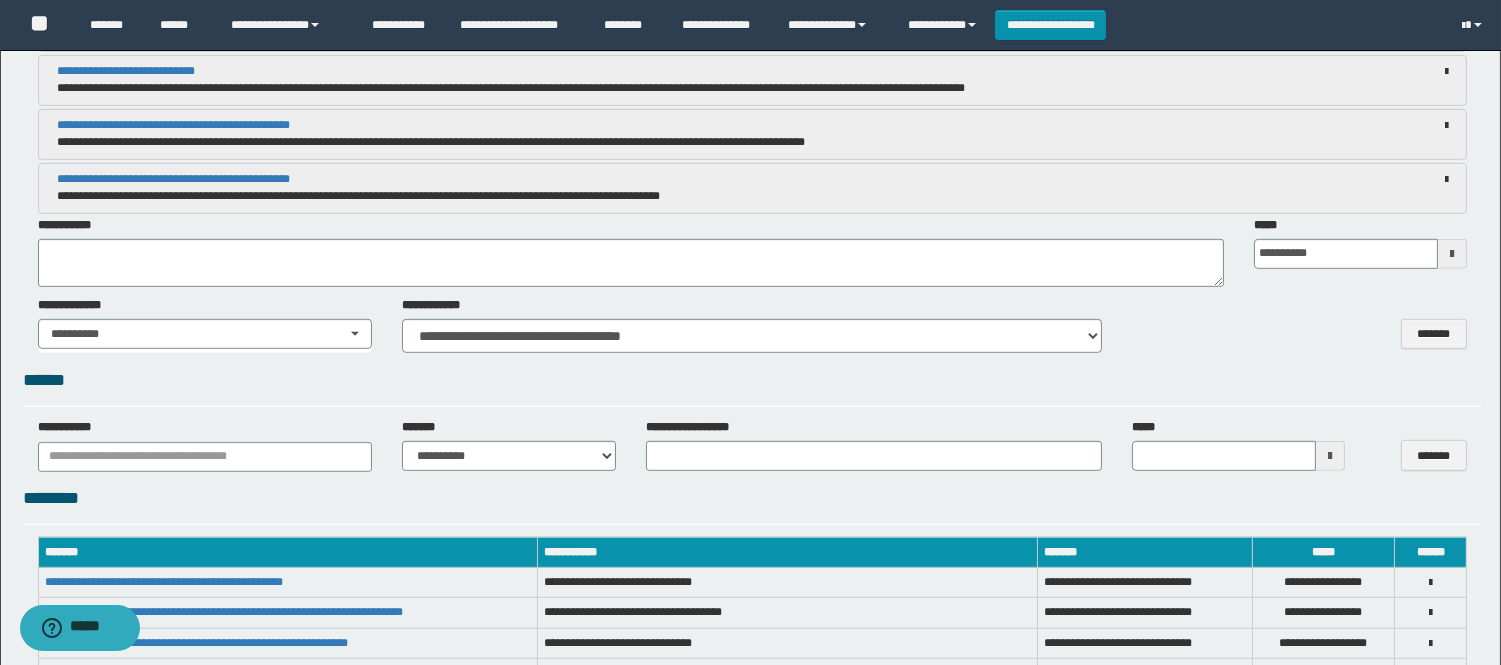 scroll, scrollTop: 2111, scrollLeft: 0, axis: vertical 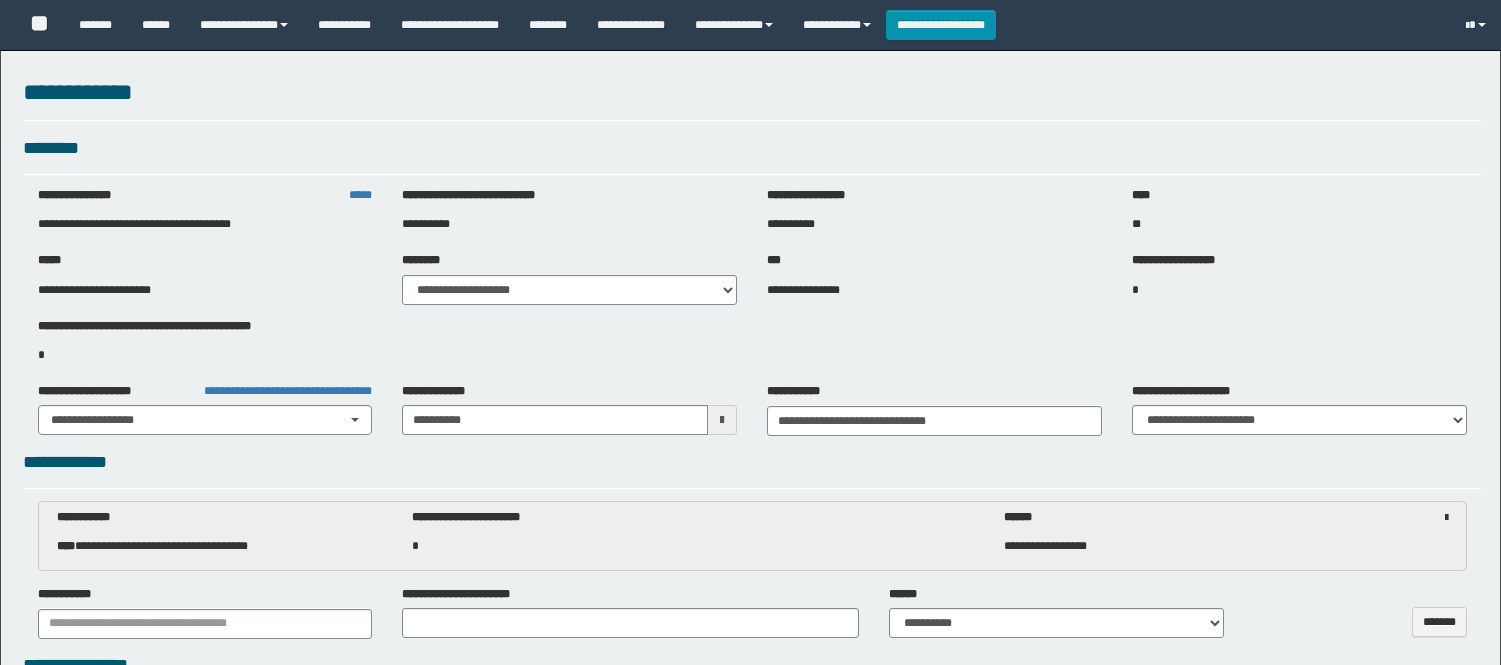 select on "***" 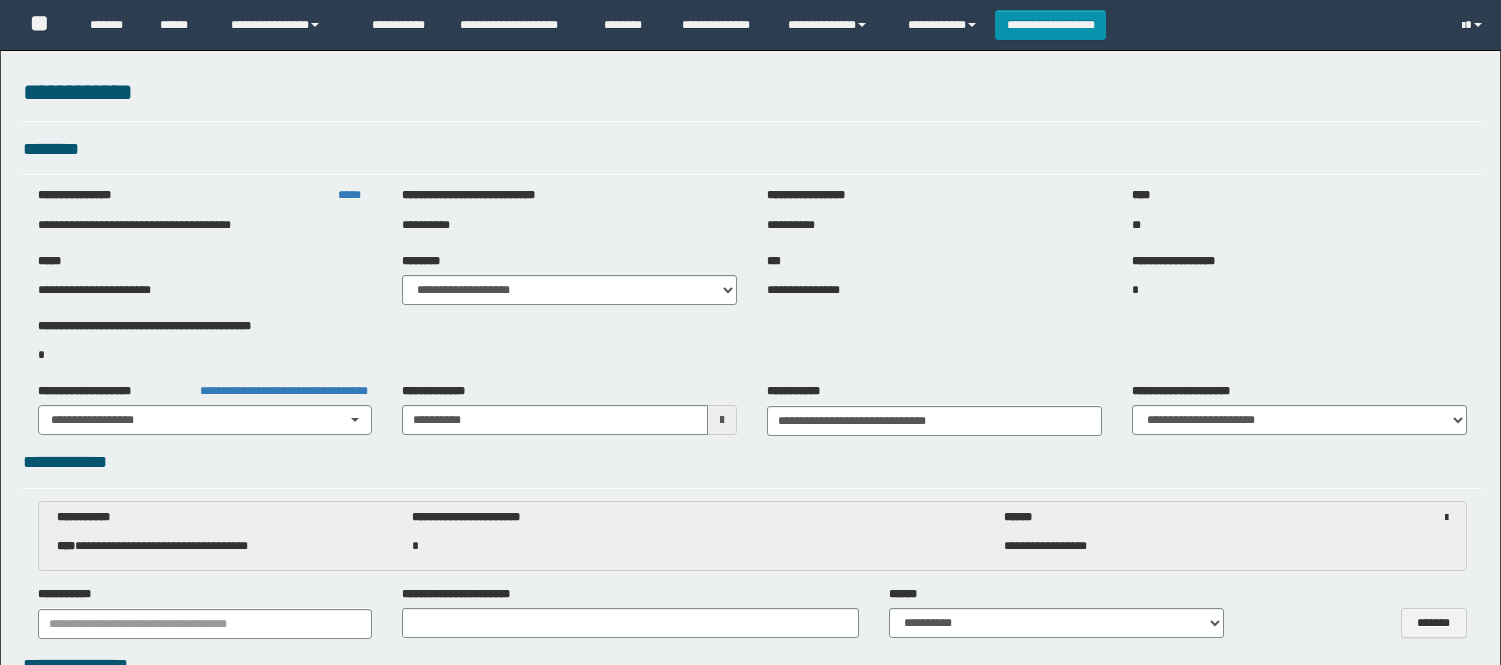 scroll, scrollTop: 1817, scrollLeft: 0, axis: vertical 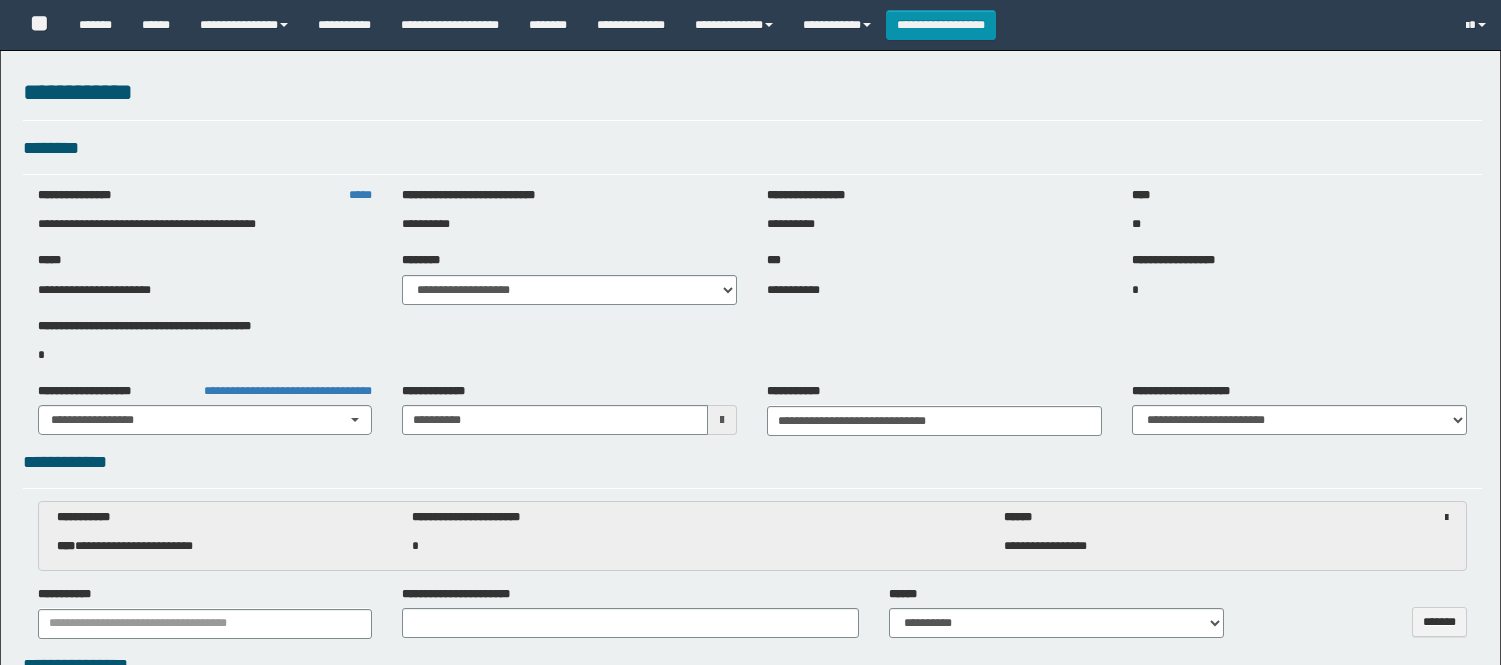 select on "***" 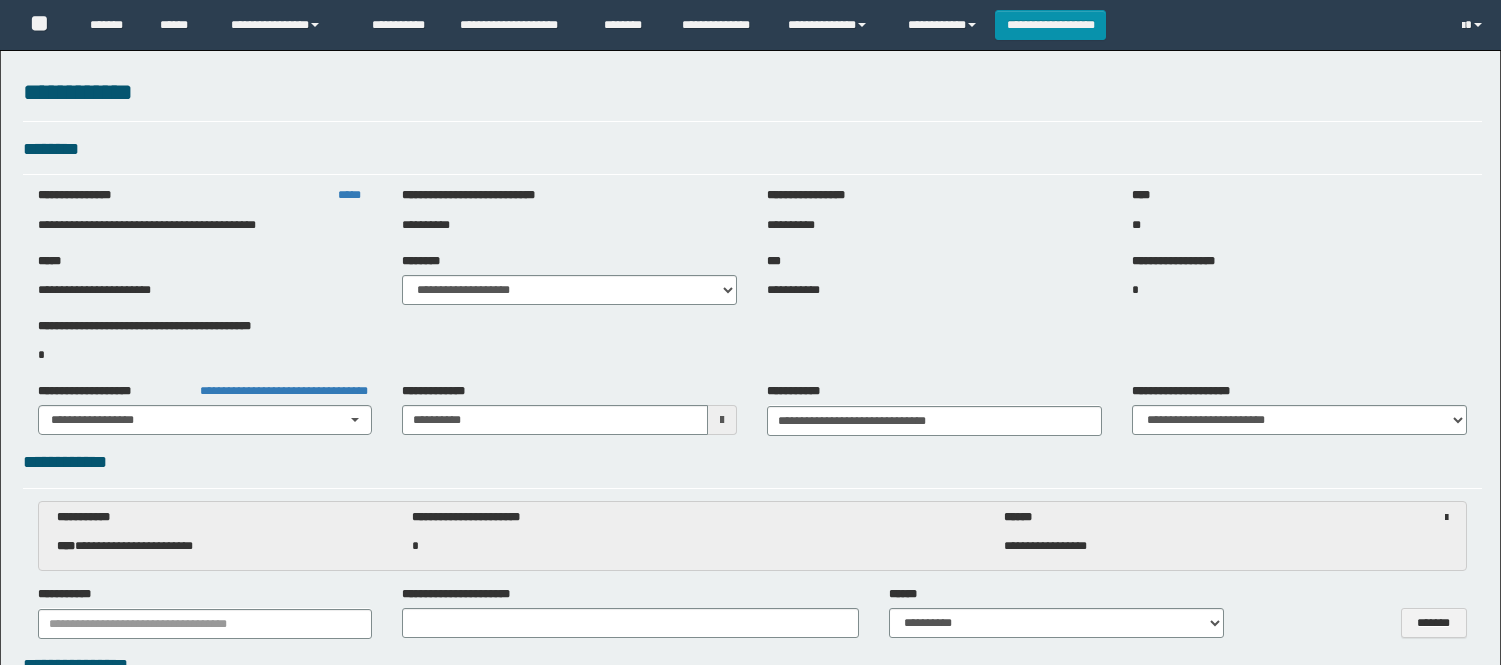 scroll, scrollTop: 777, scrollLeft: 0, axis: vertical 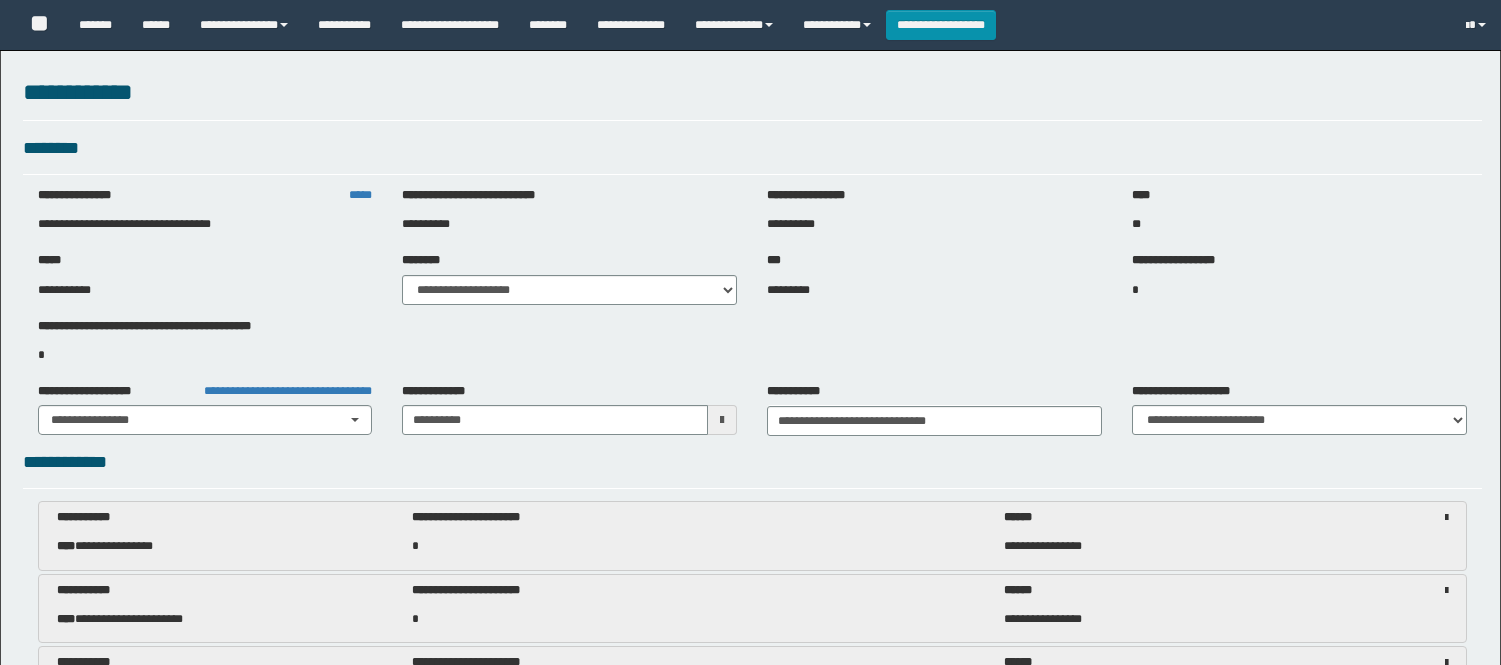 select on "***" 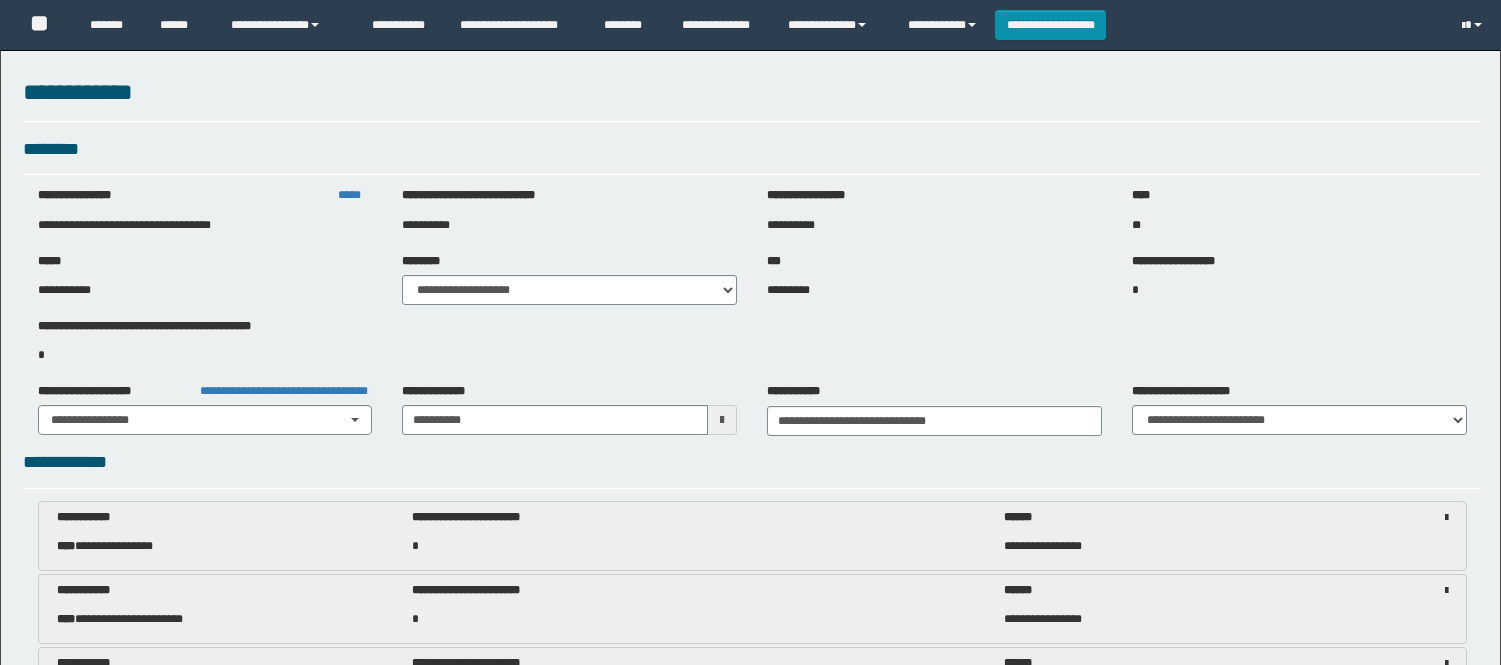 scroll, scrollTop: 2222, scrollLeft: 0, axis: vertical 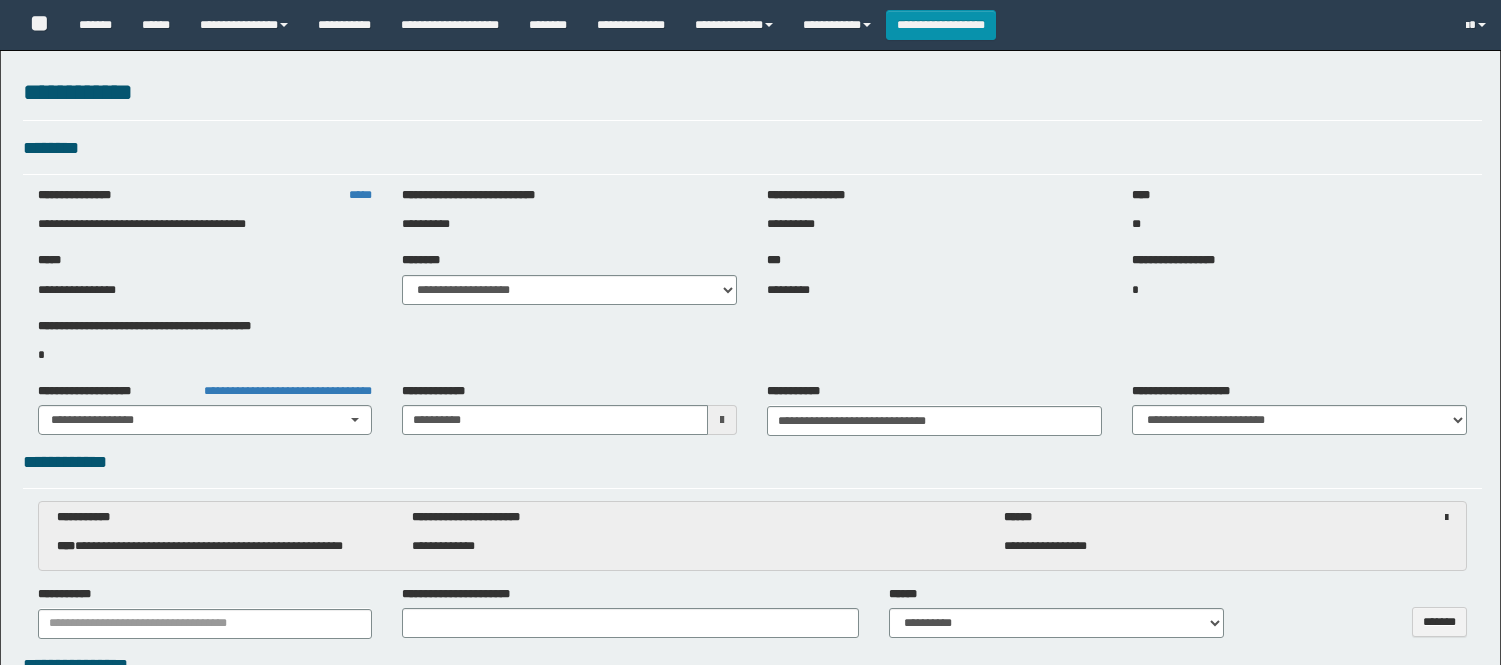 select on "***" 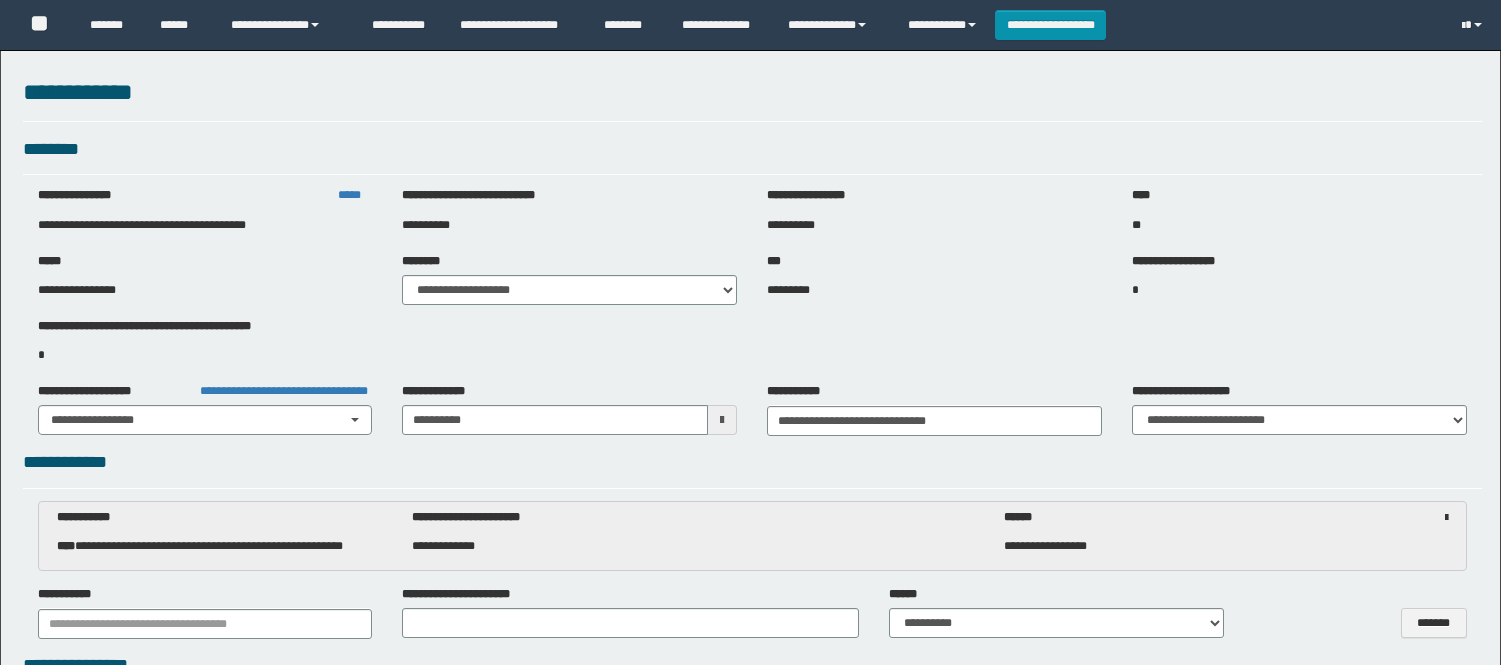 scroll, scrollTop: 1777, scrollLeft: 0, axis: vertical 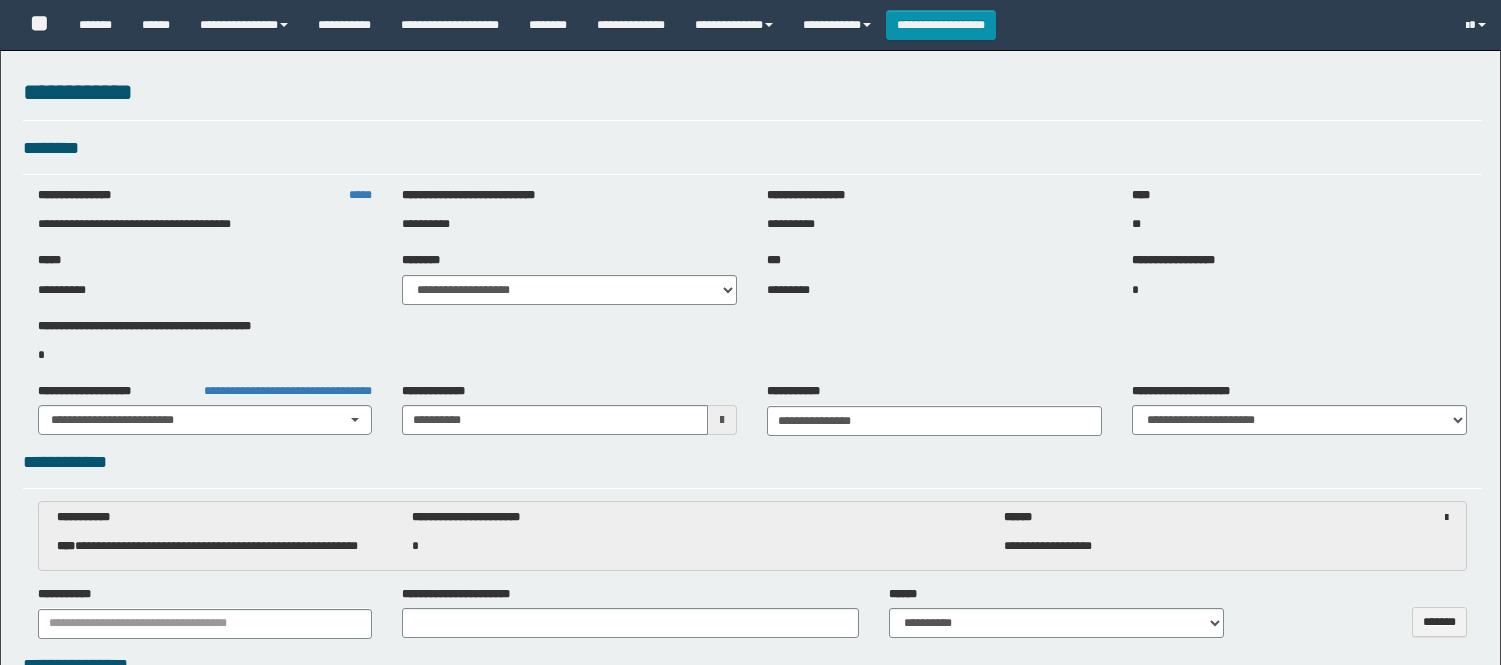 select on "***" 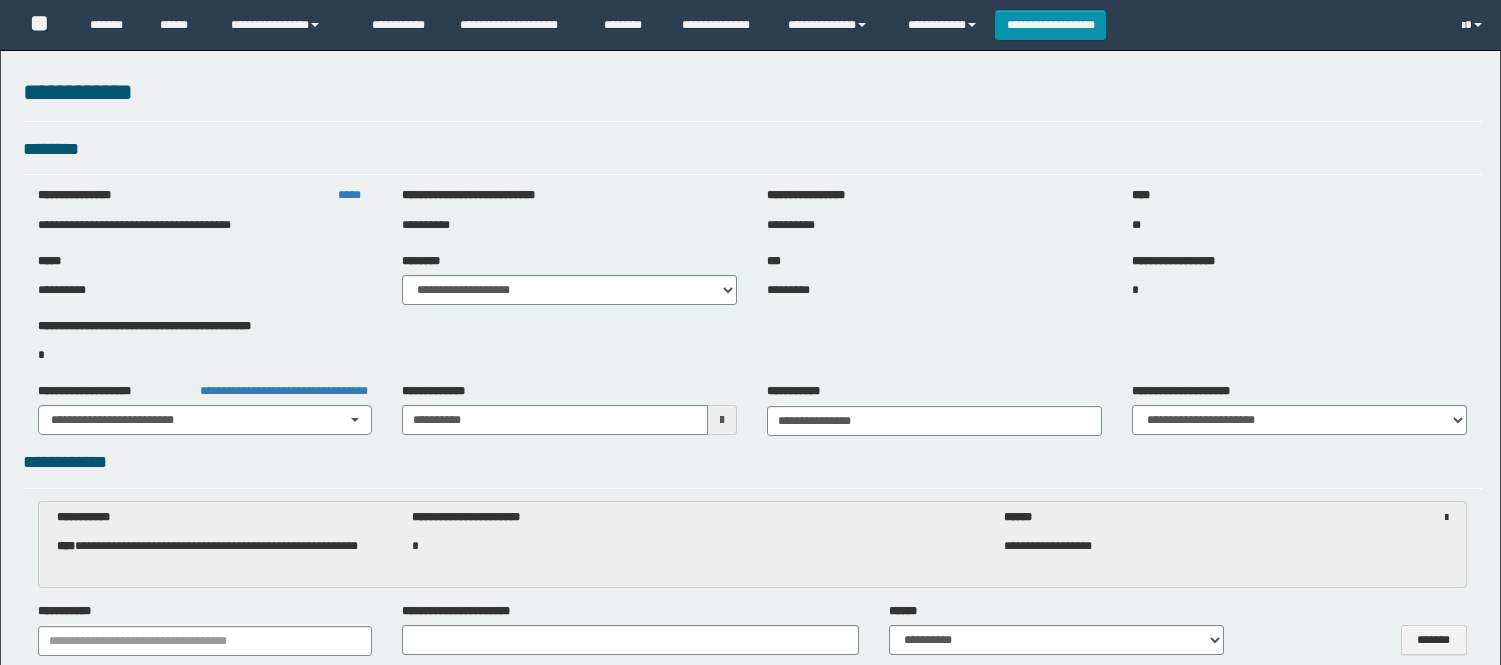 scroll, scrollTop: 1332, scrollLeft: 0, axis: vertical 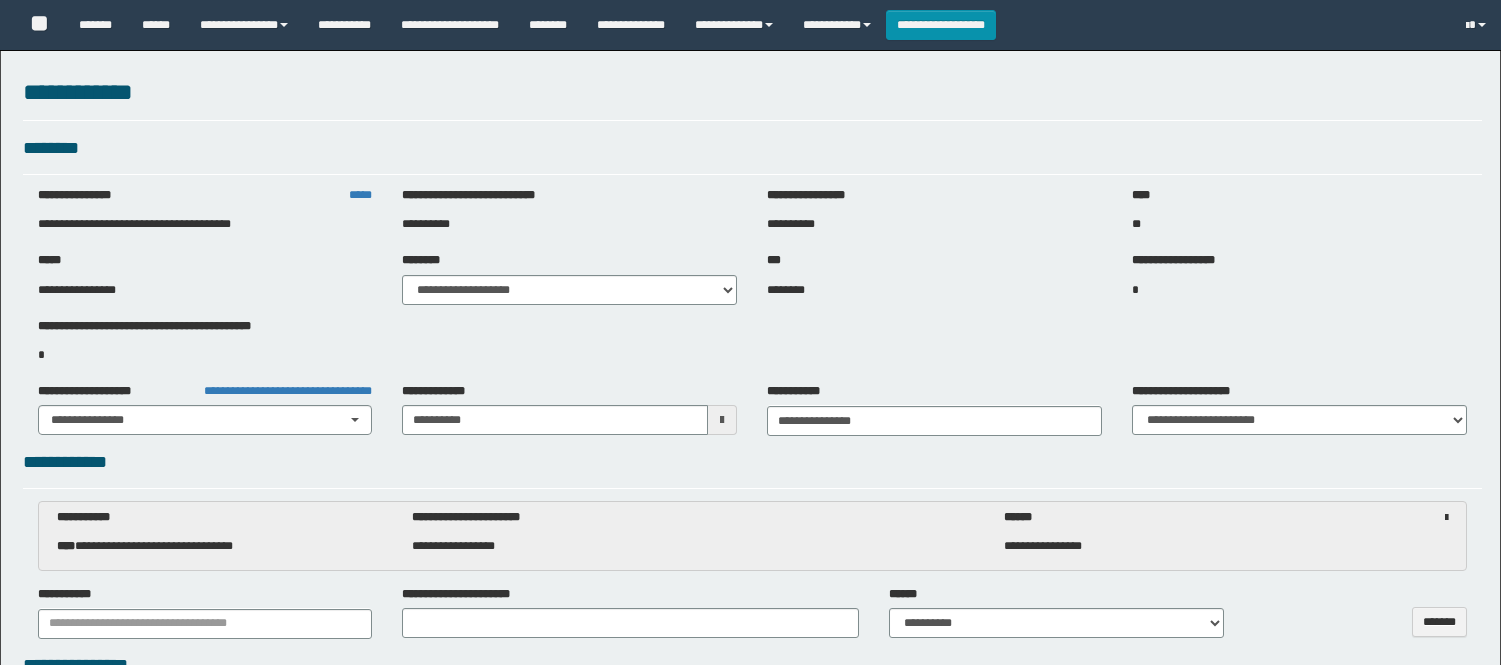select on "***" 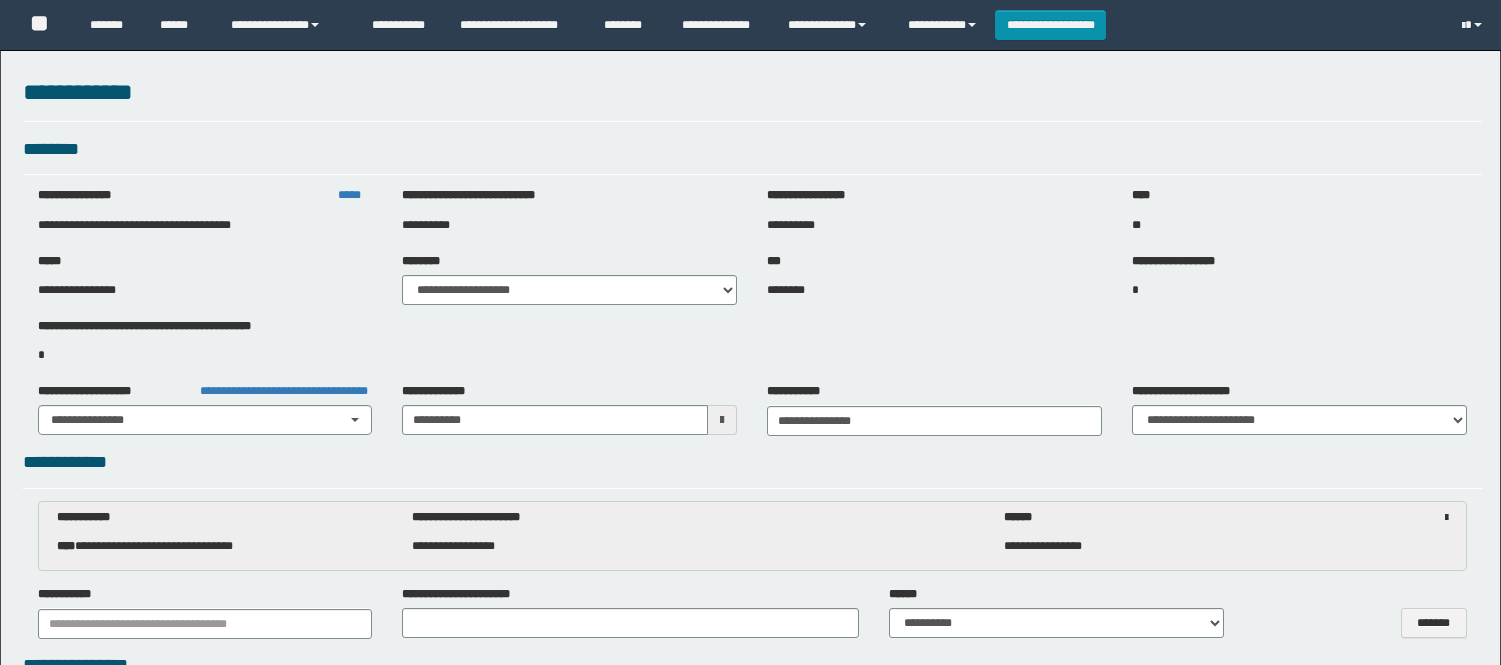 scroll, scrollTop: 1608, scrollLeft: 0, axis: vertical 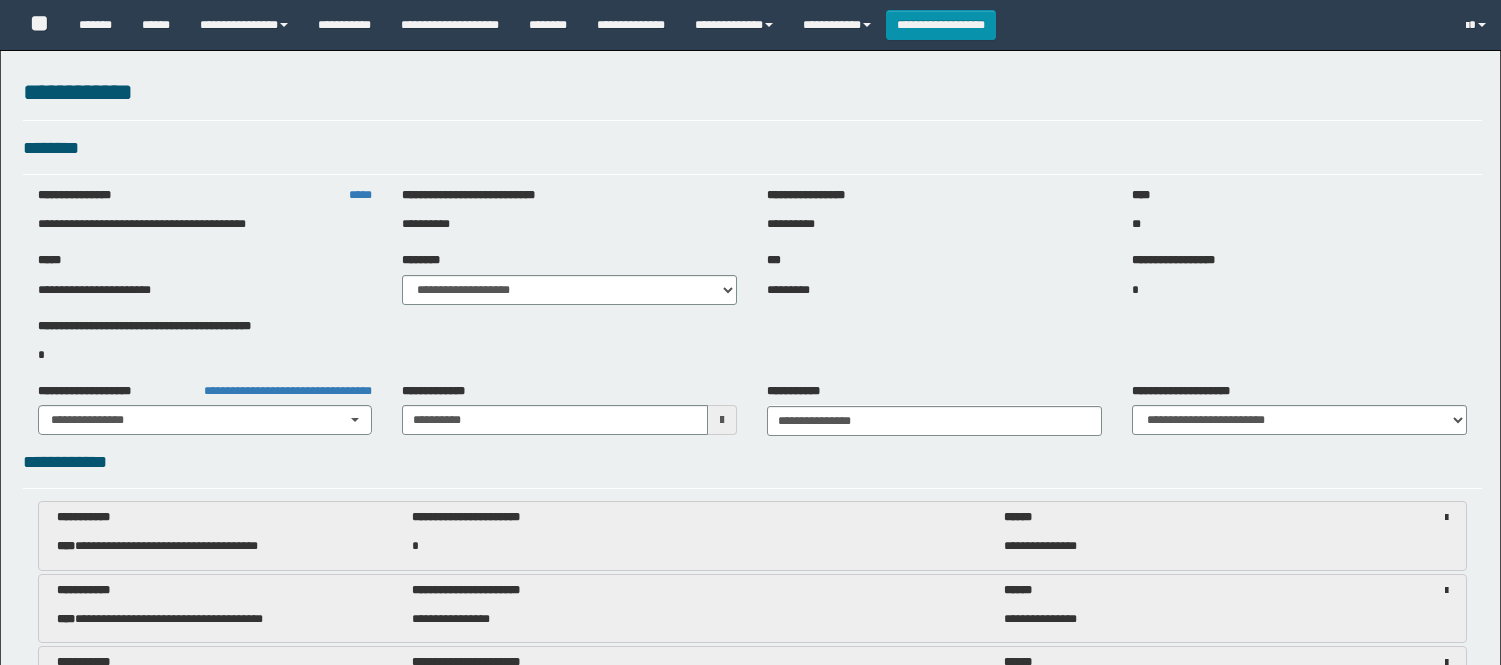 select on "***" 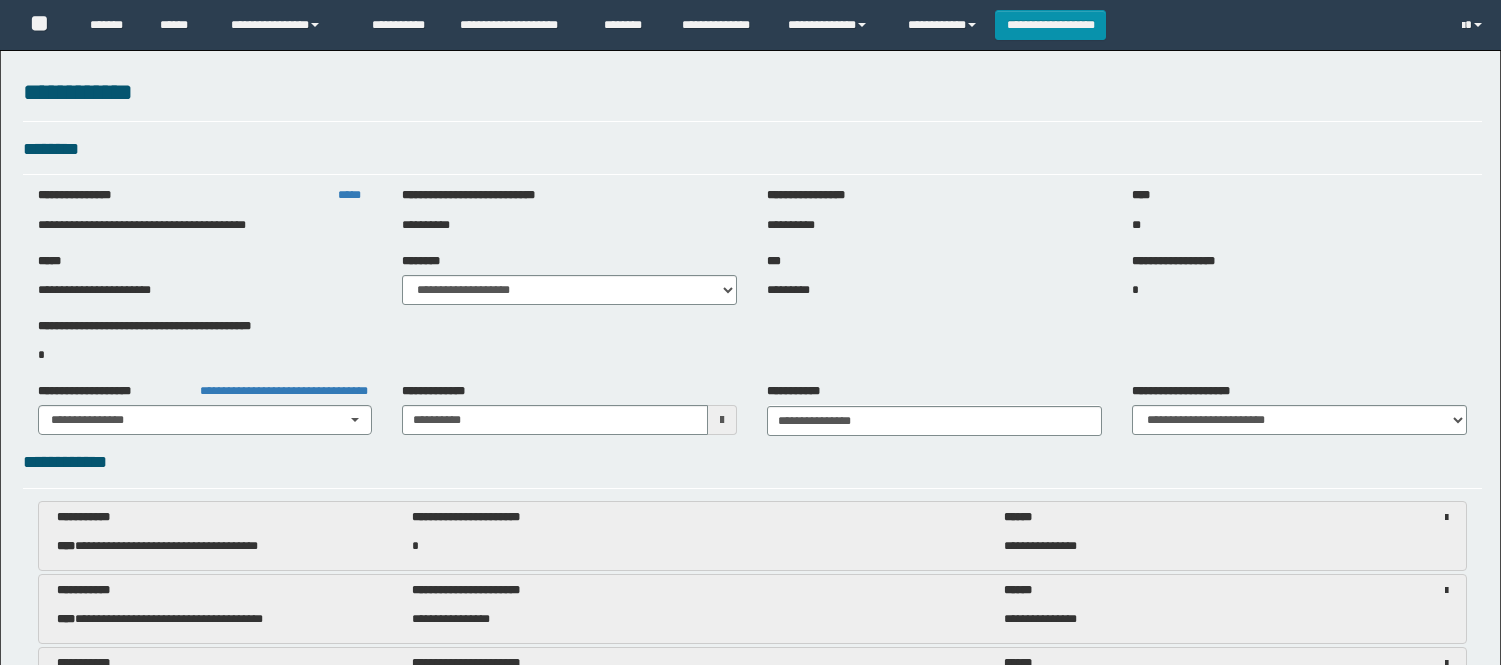 scroll, scrollTop: 0, scrollLeft: 0, axis: both 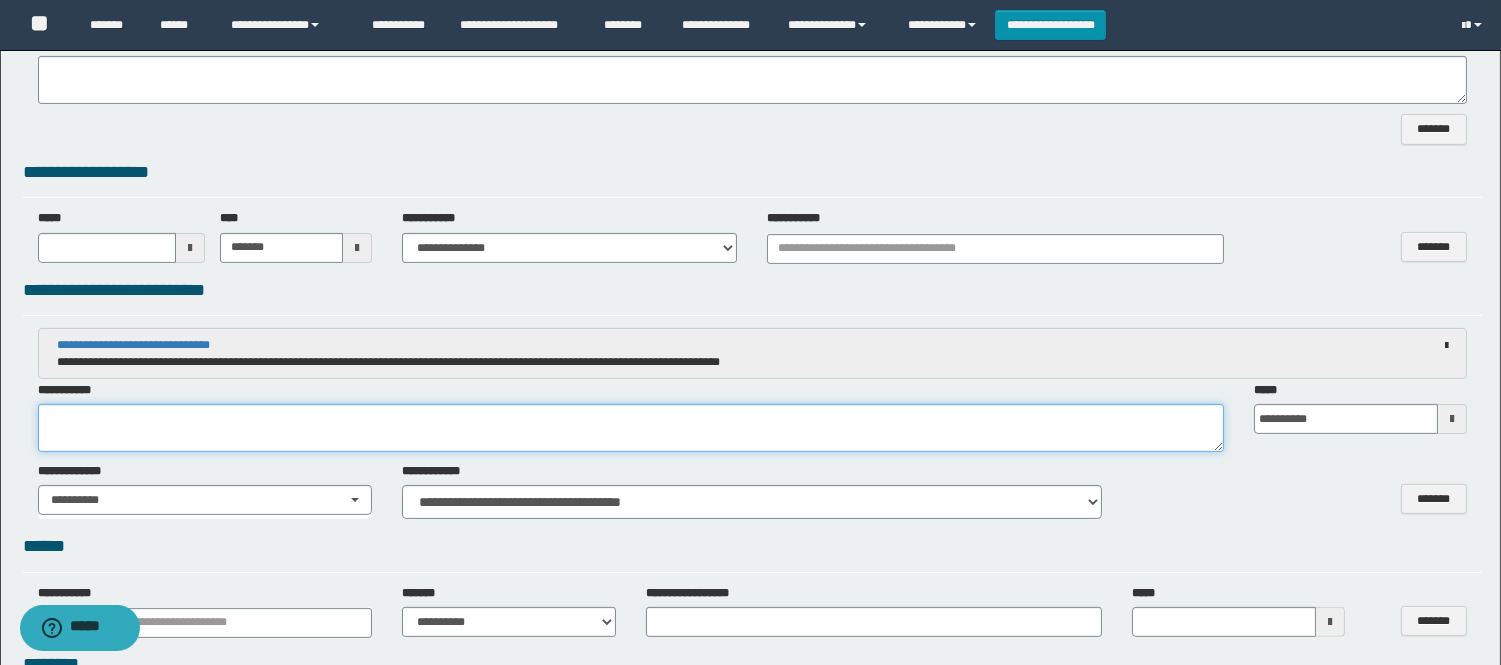 click at bounding box center [631, 428] 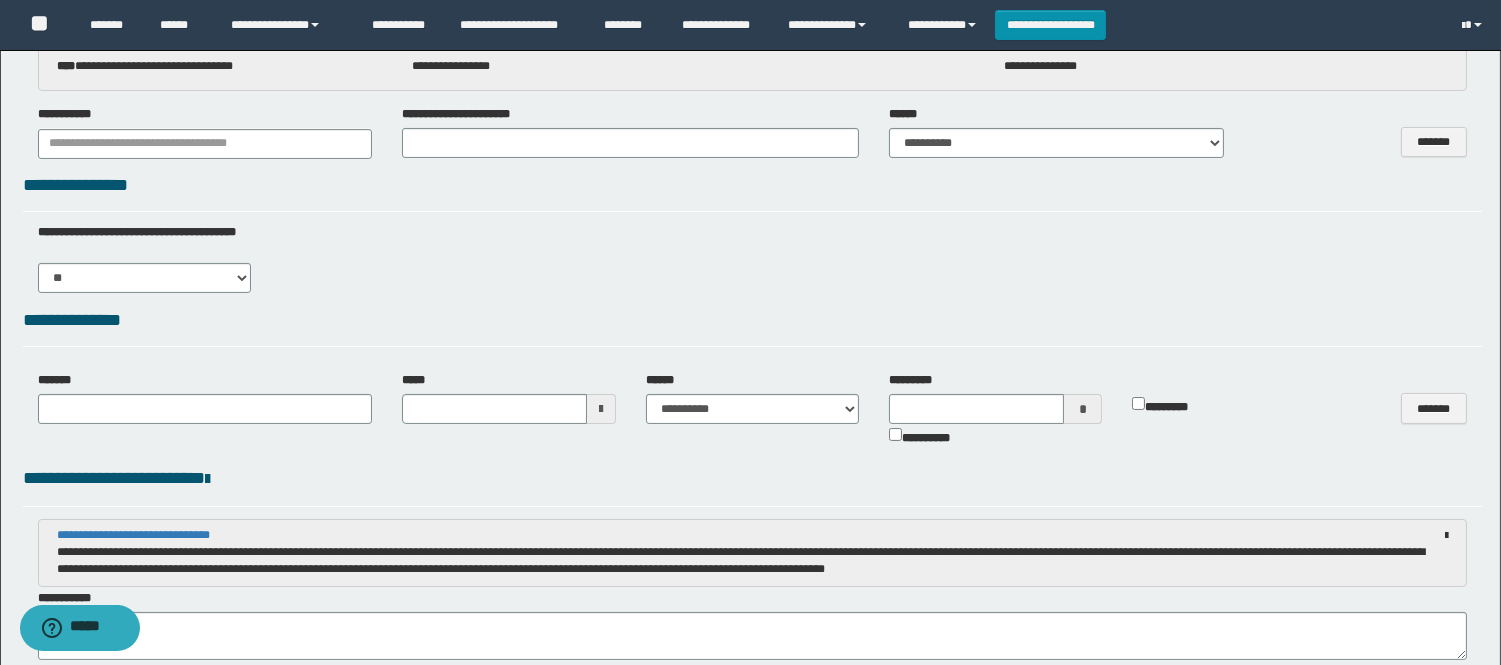 scroll, scrollTop: 1182, scrollLeft: 0, axis: vertical 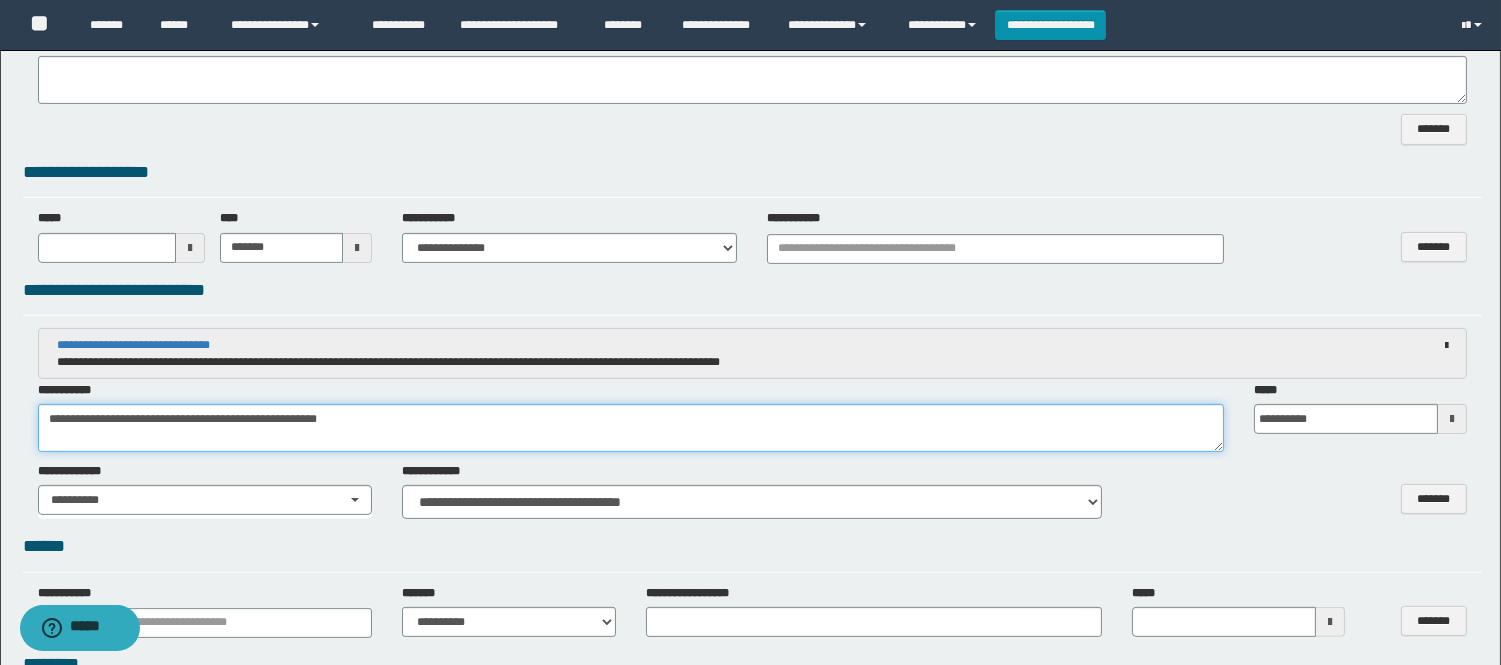 click on "**********" at bounding box center (631, 428) 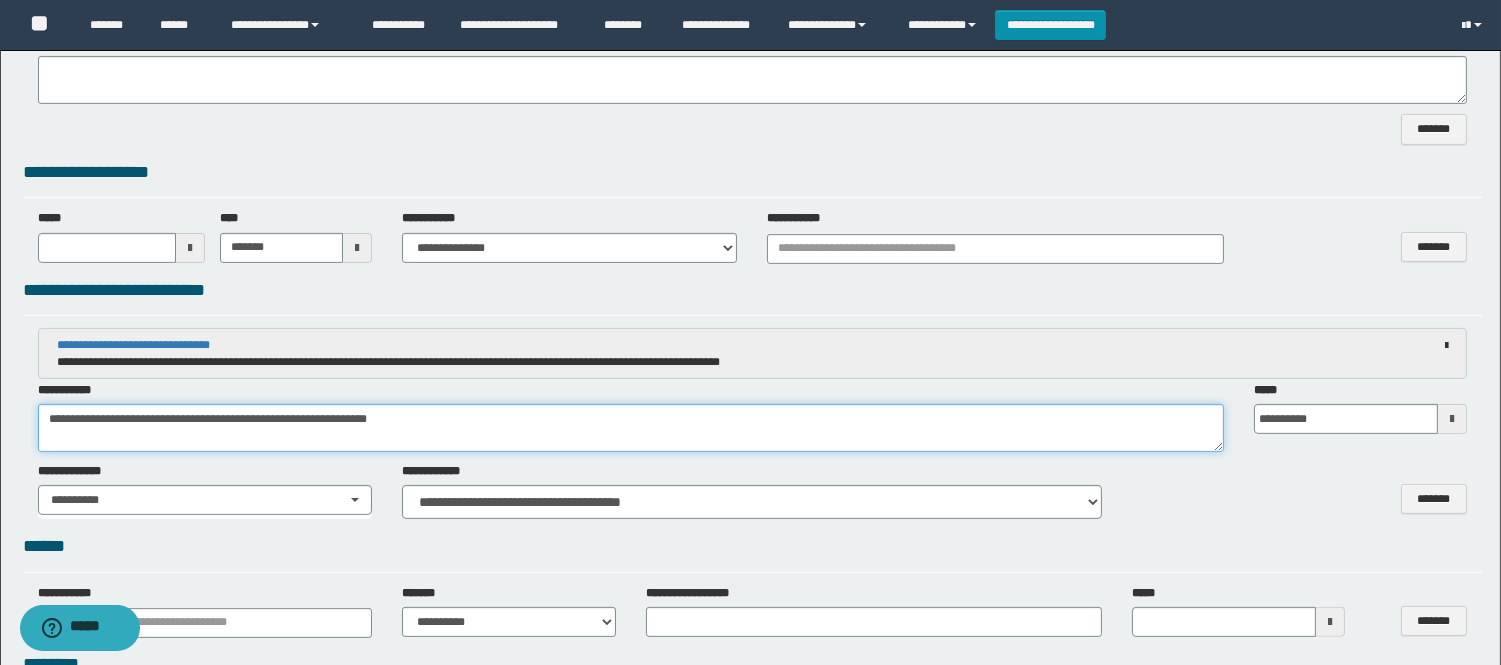 paste on "**********" 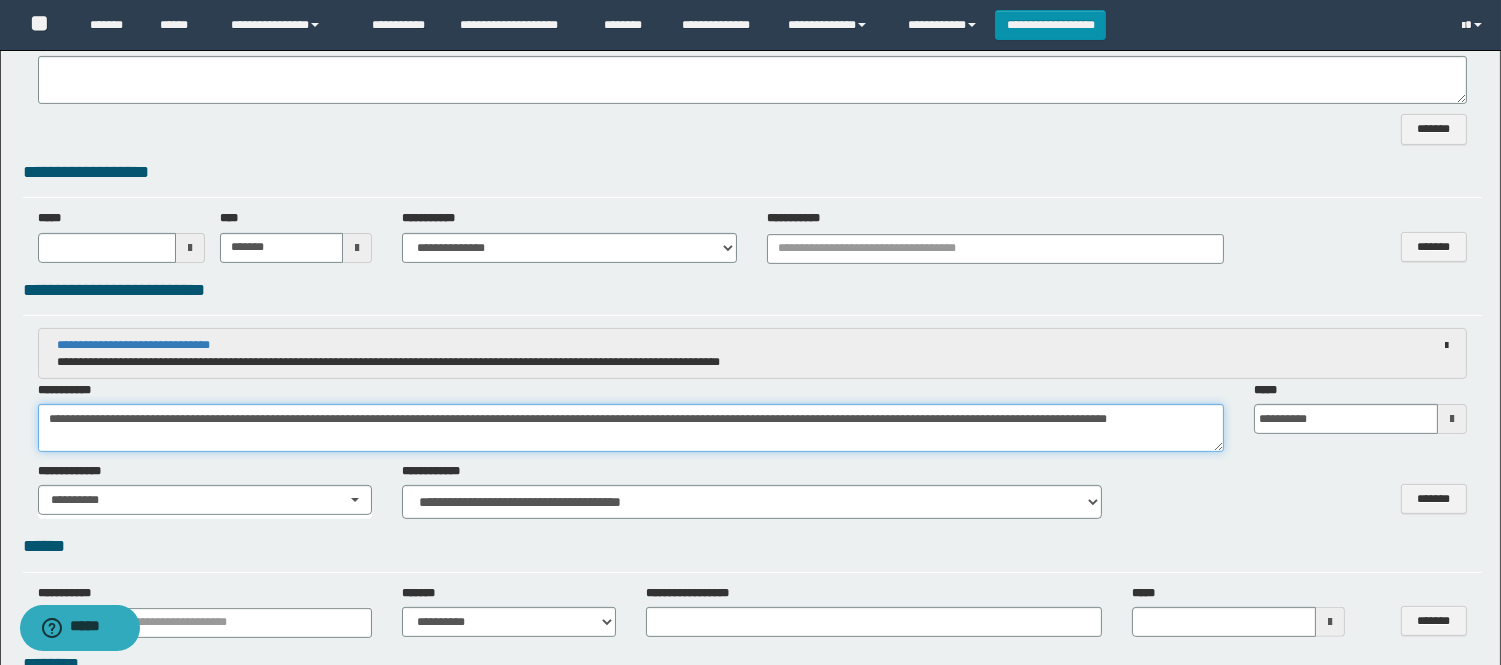 drag, startPoint x: 557, startPoint y: 418, endPoint x: 428, endPoint y: 417, distance: 129.00388 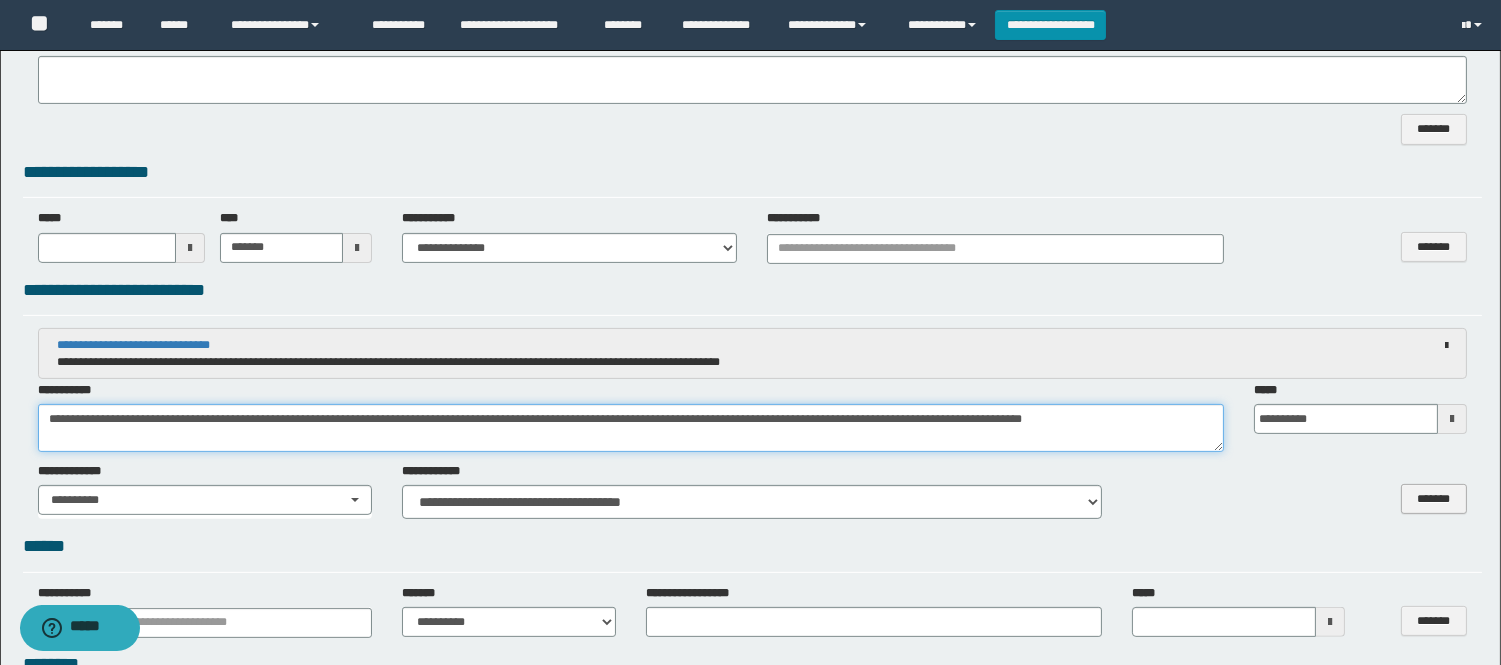 type on "**********" 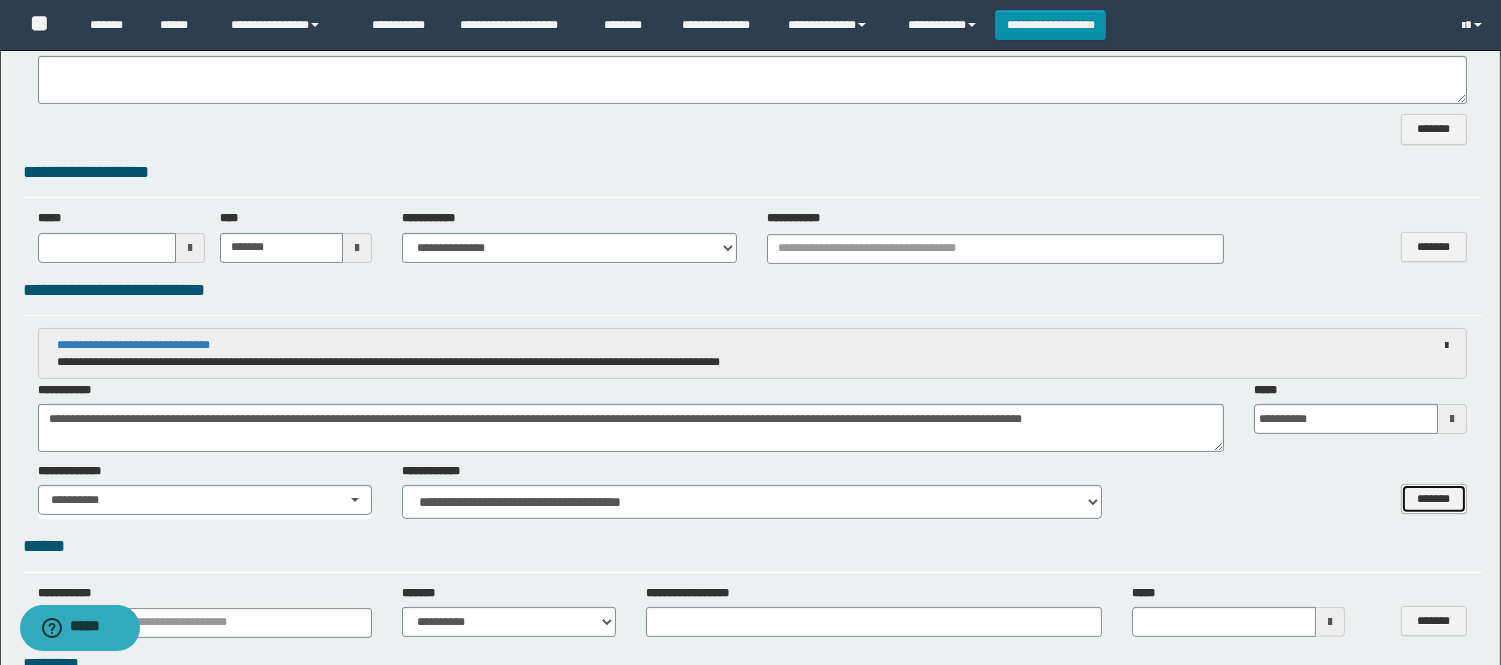 click on "*******" at bounding box center (1434, 499) 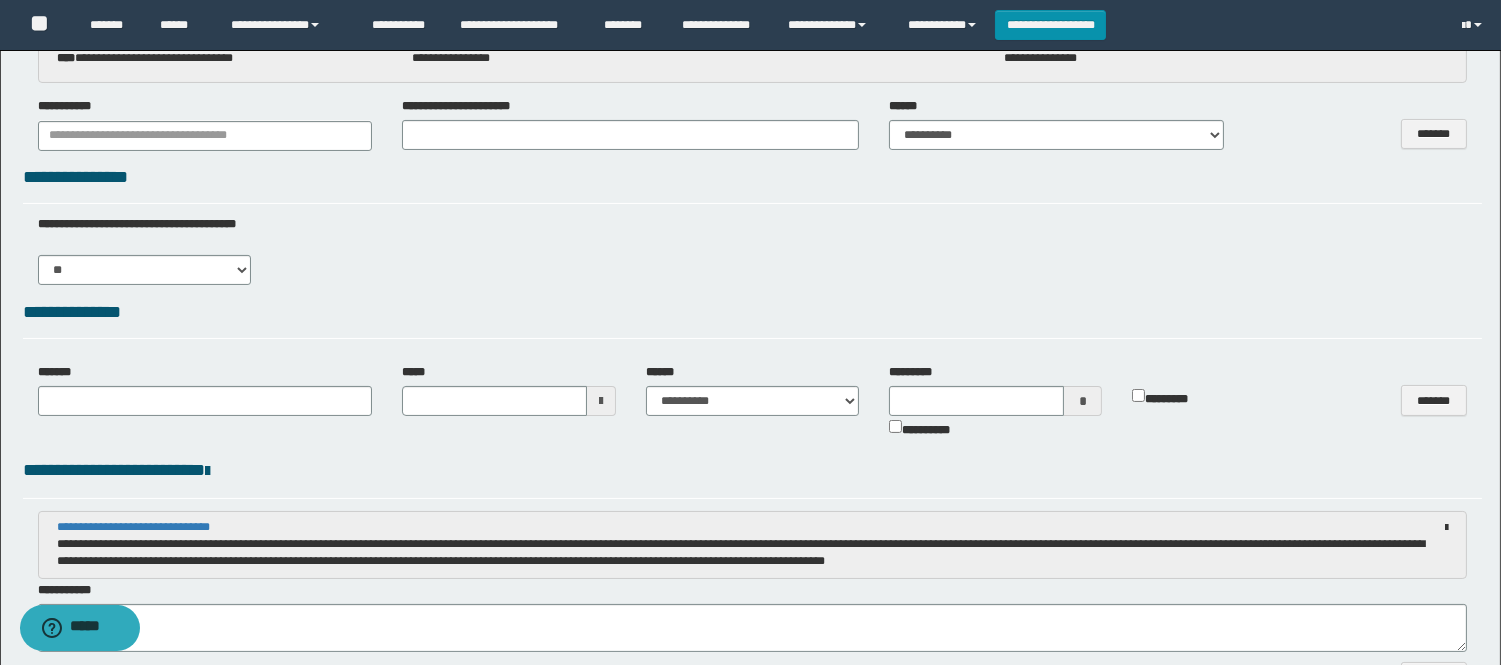 scroll, scrollTop: 457, scrollLeft: 0, axis: vertical 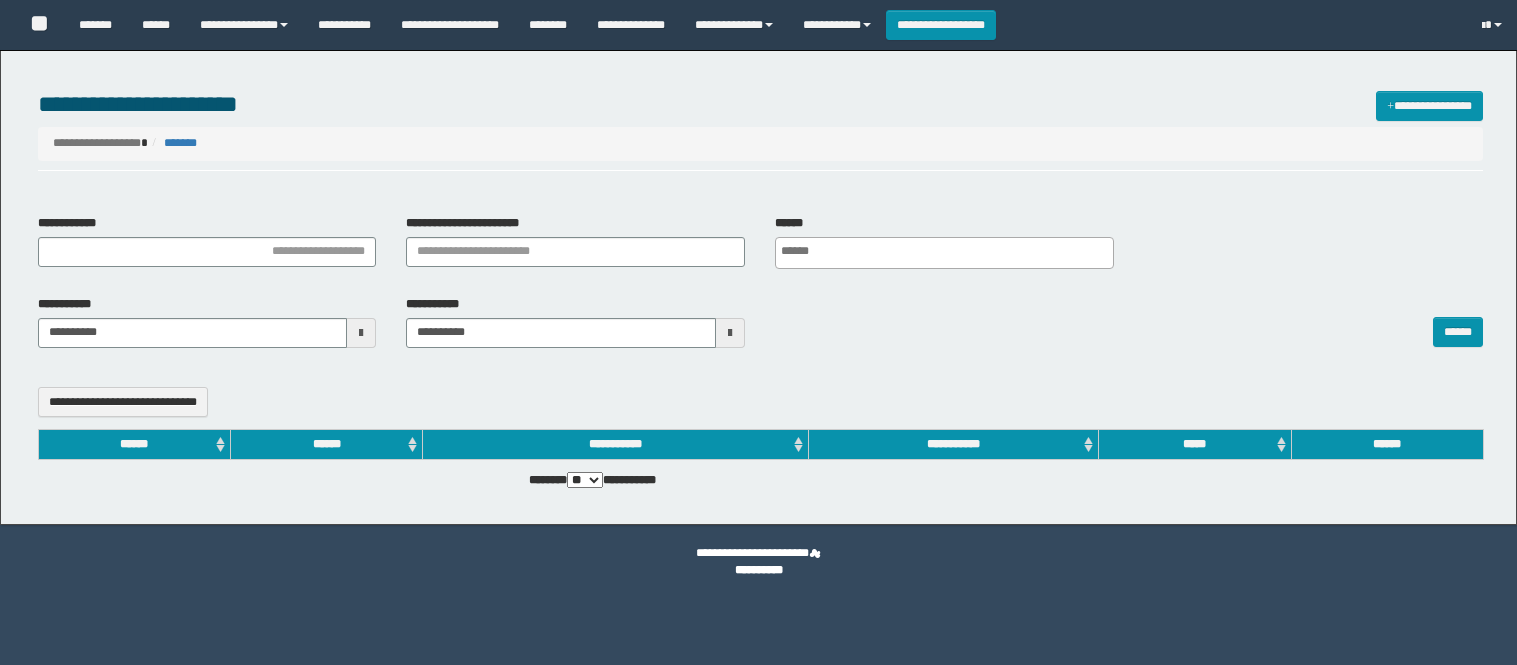 select 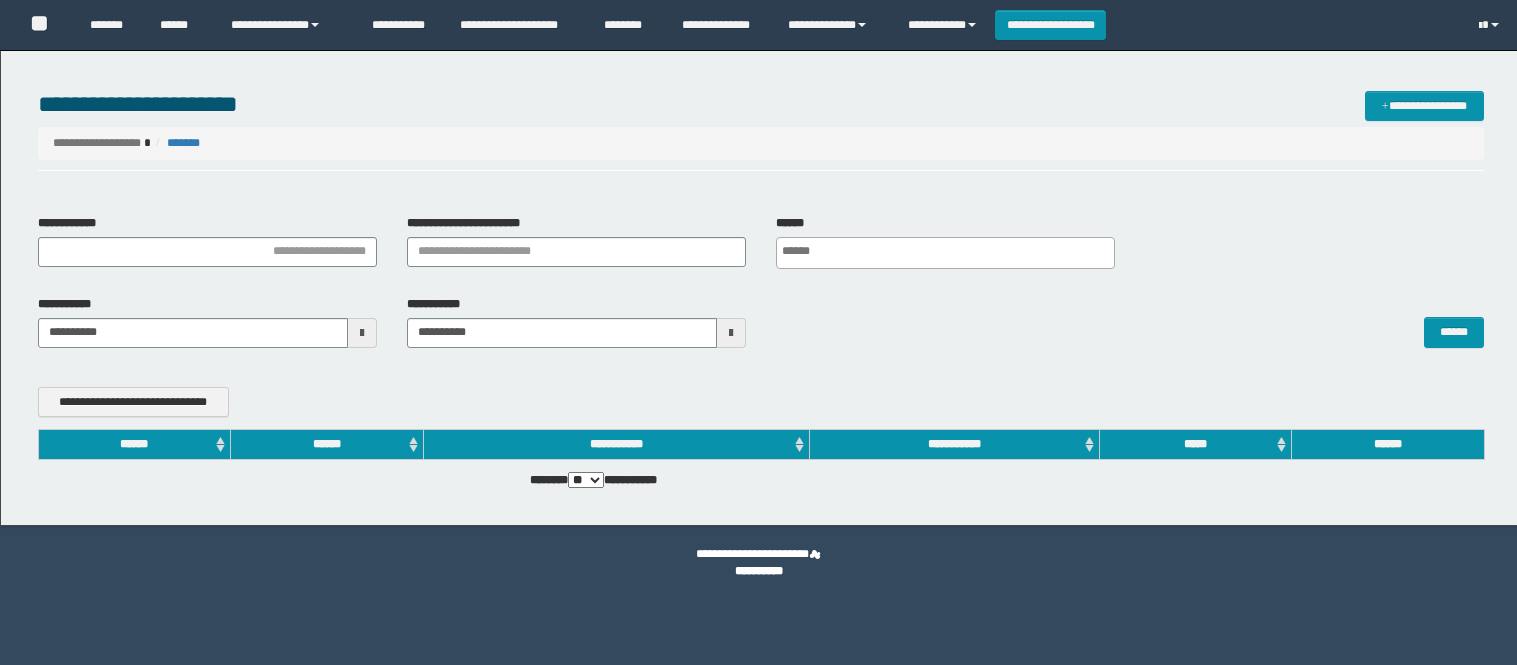 scroll, scrollTop: 0, scrollLeft: 0, axis: both 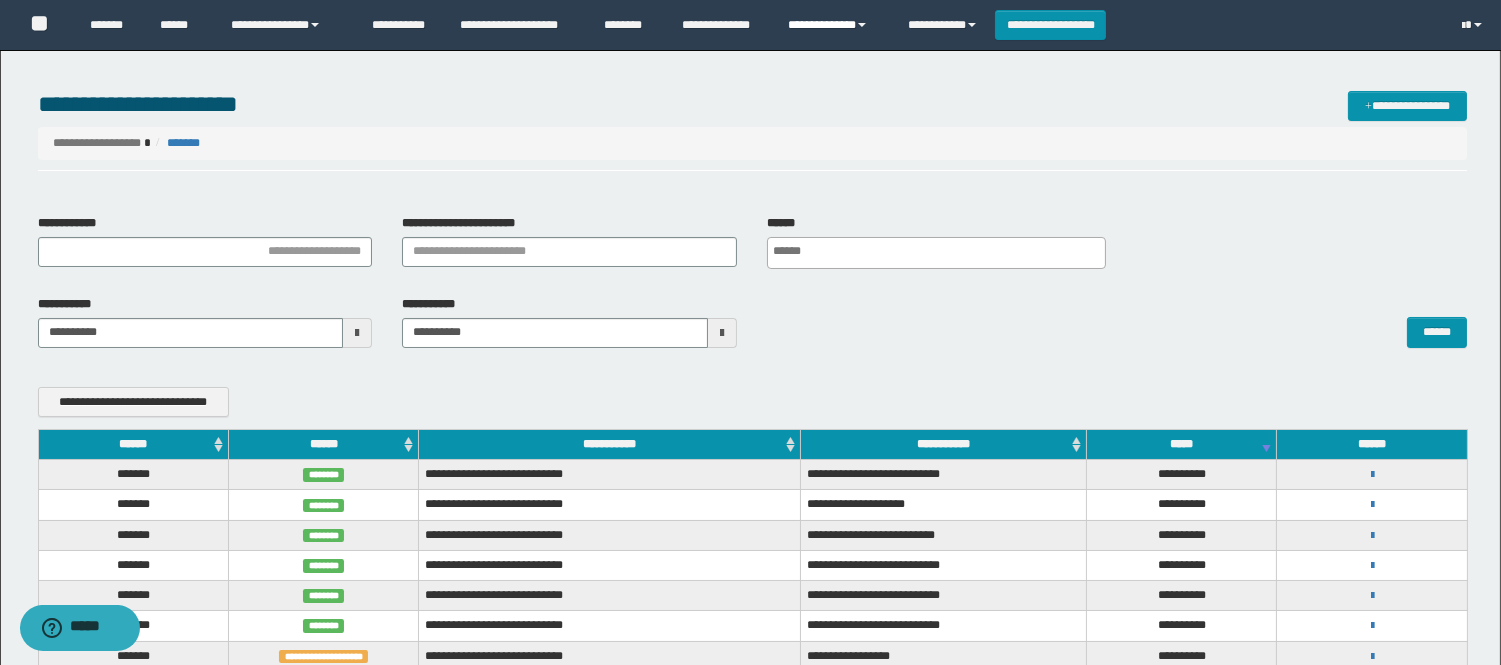 click on "**********" at bounding box center (833, 25) 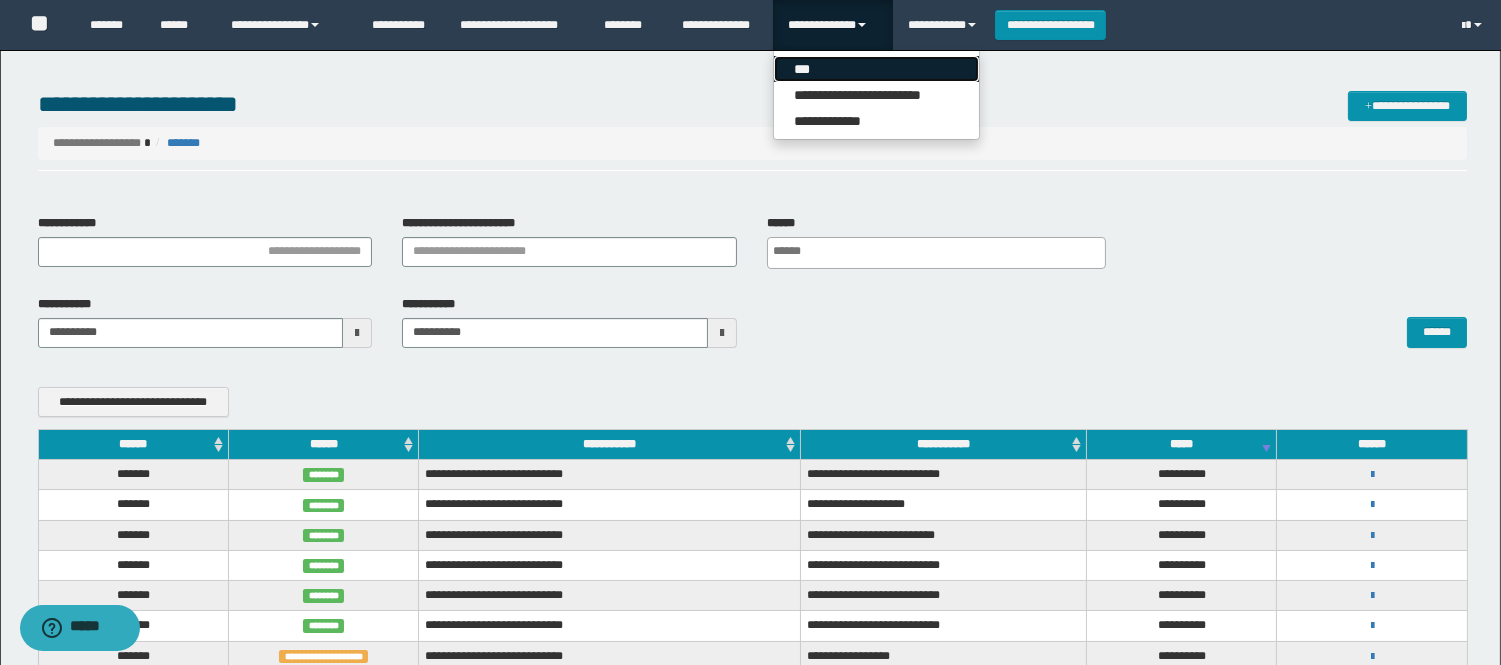 click on "***" at bounding box center [876, 69] 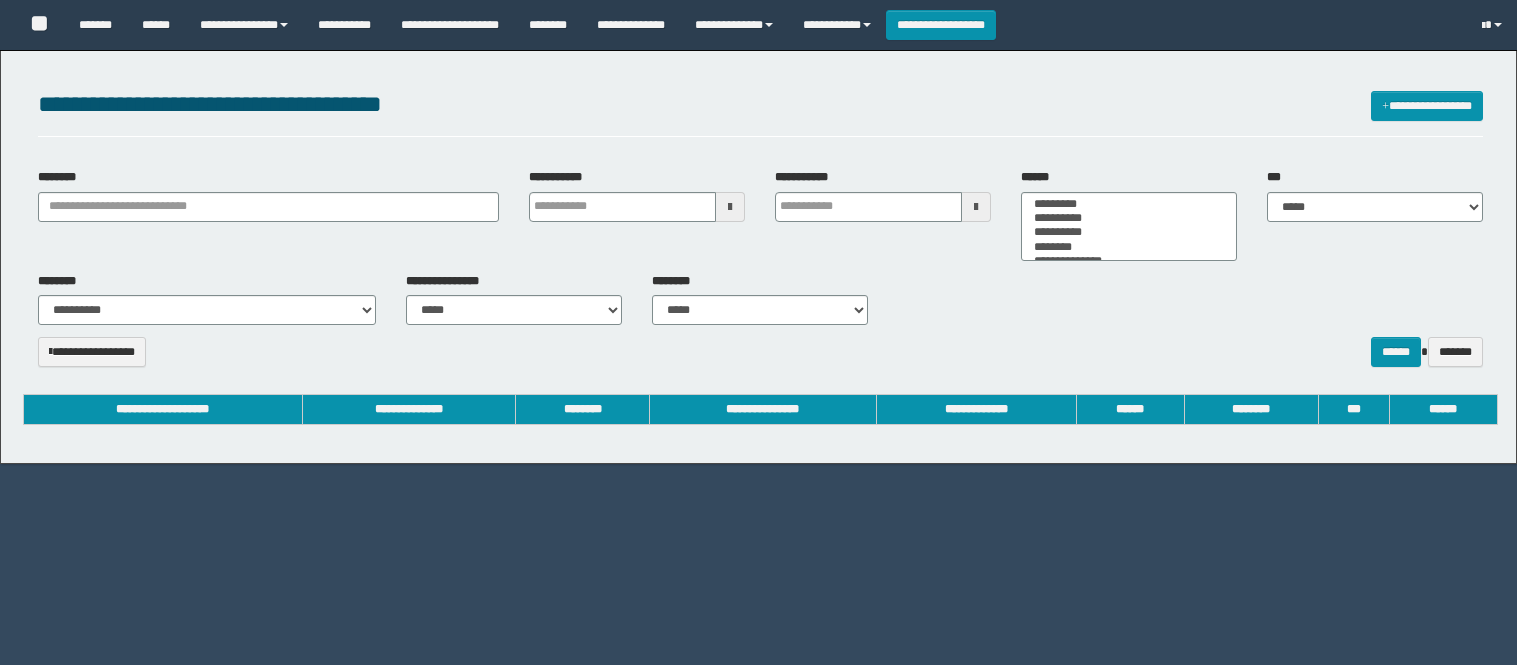 select 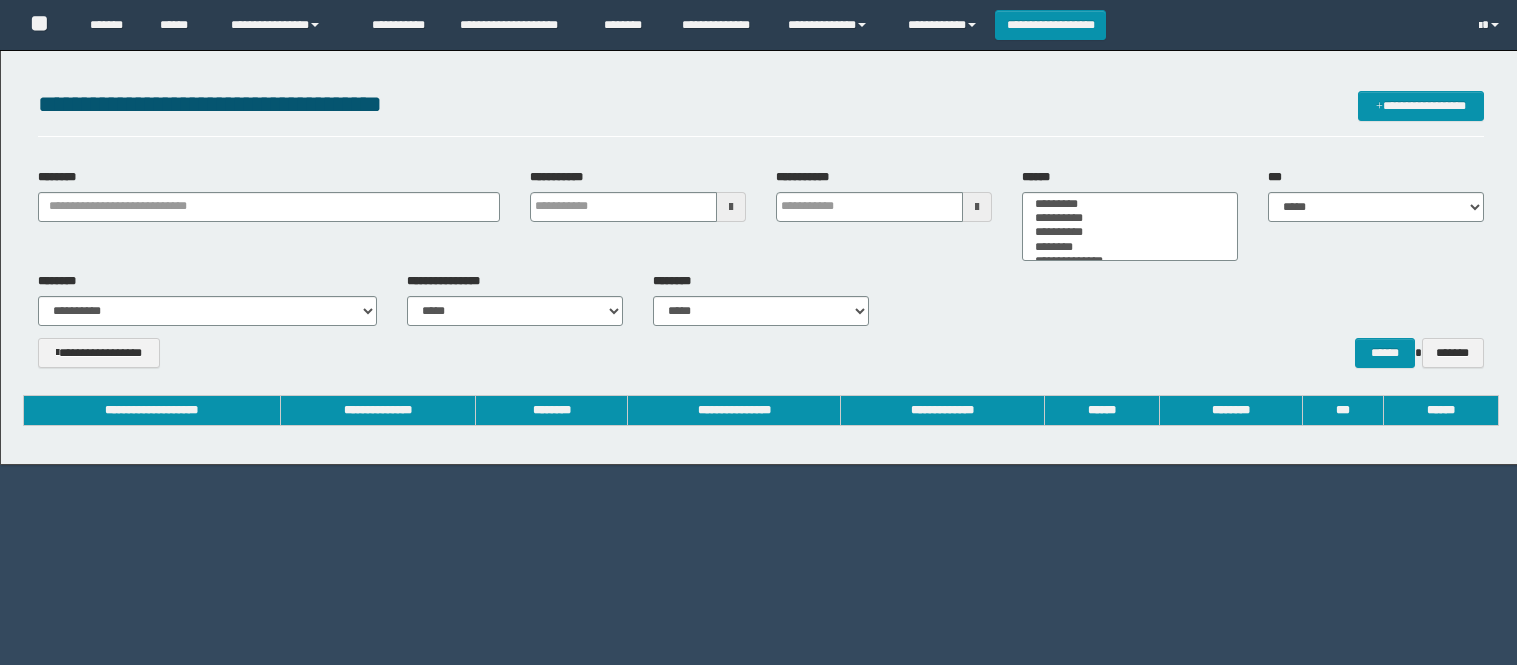 scroll, scrollTop: 0, scrollLeft: 0, axis: both 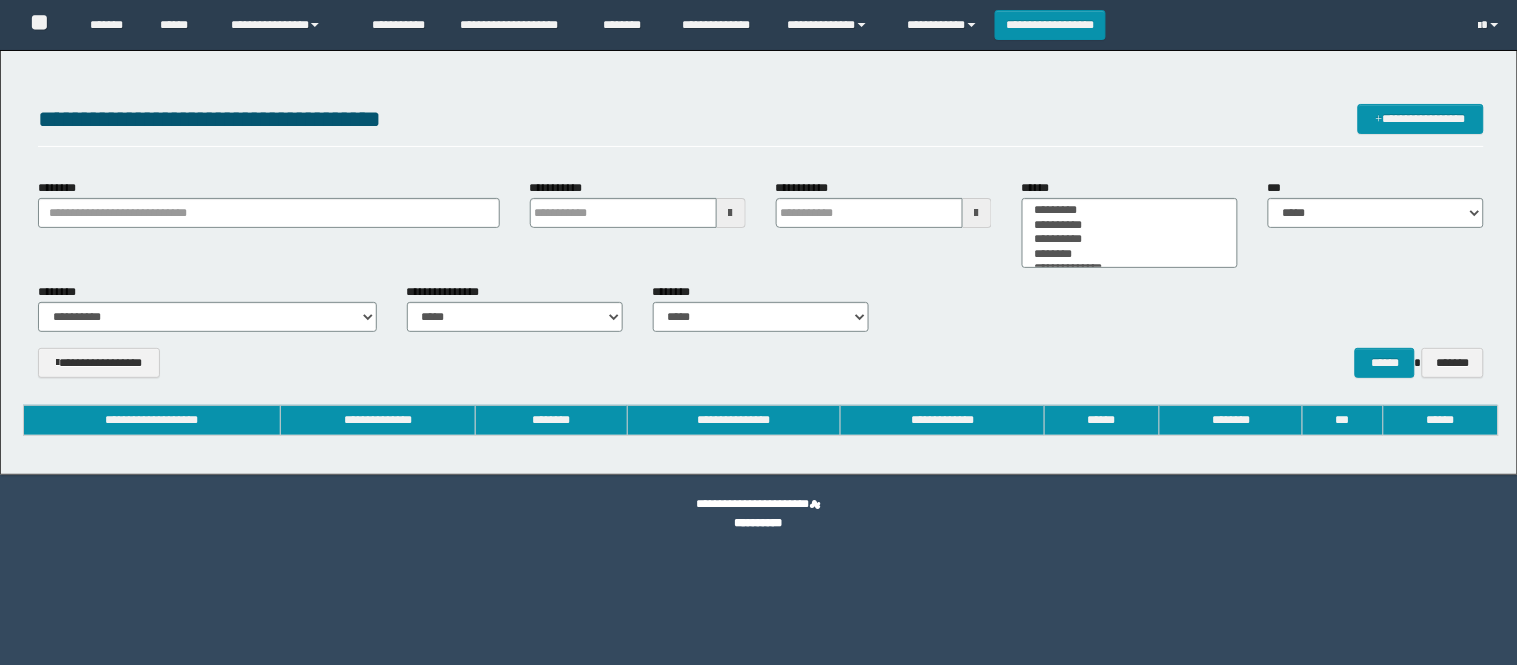 type on "**********" 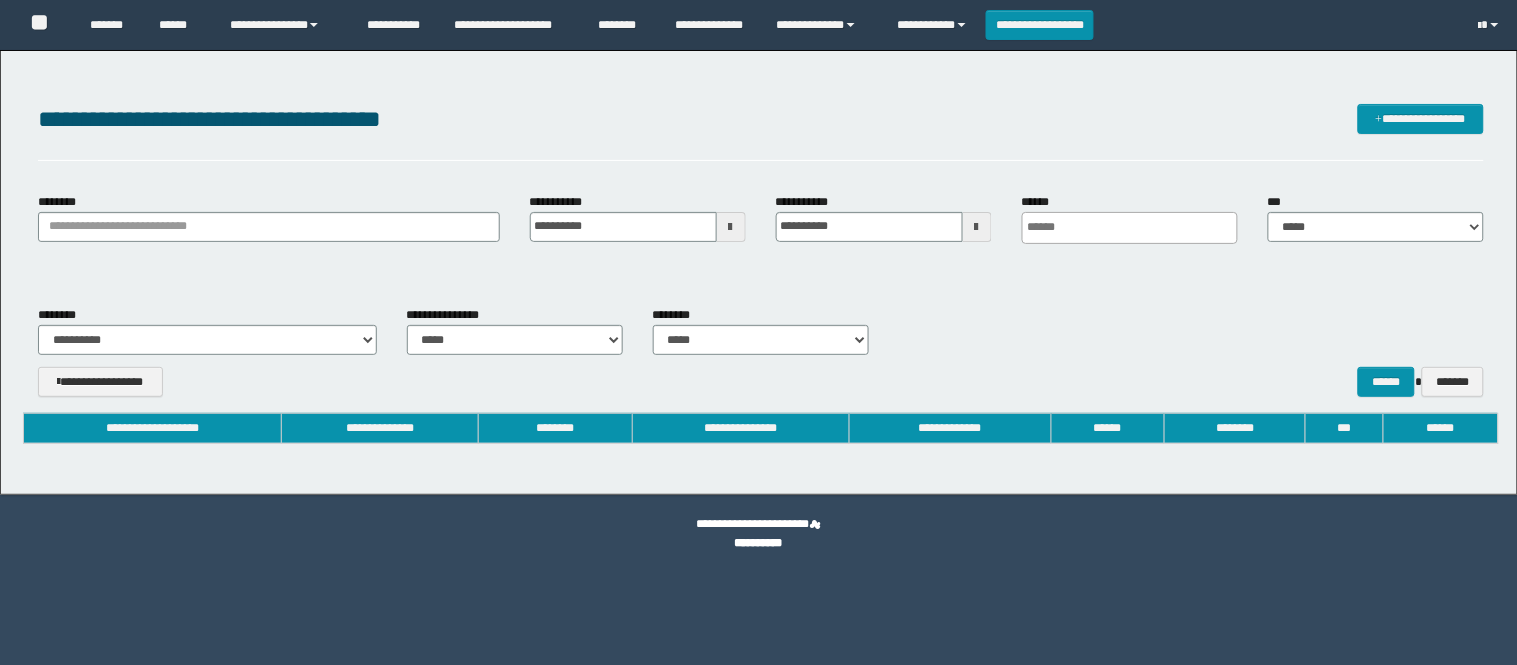 type 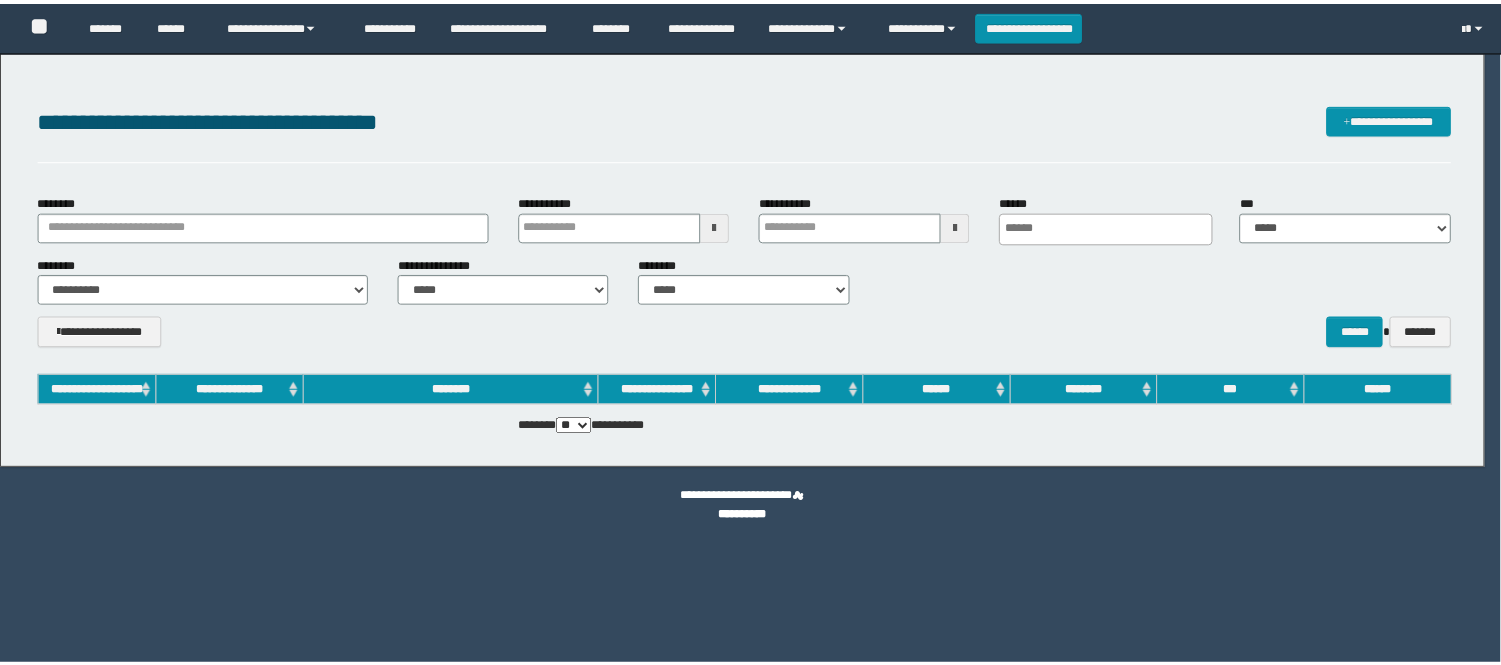 scroll, scrollTop: 0, scrollLeft: 0, axis: both 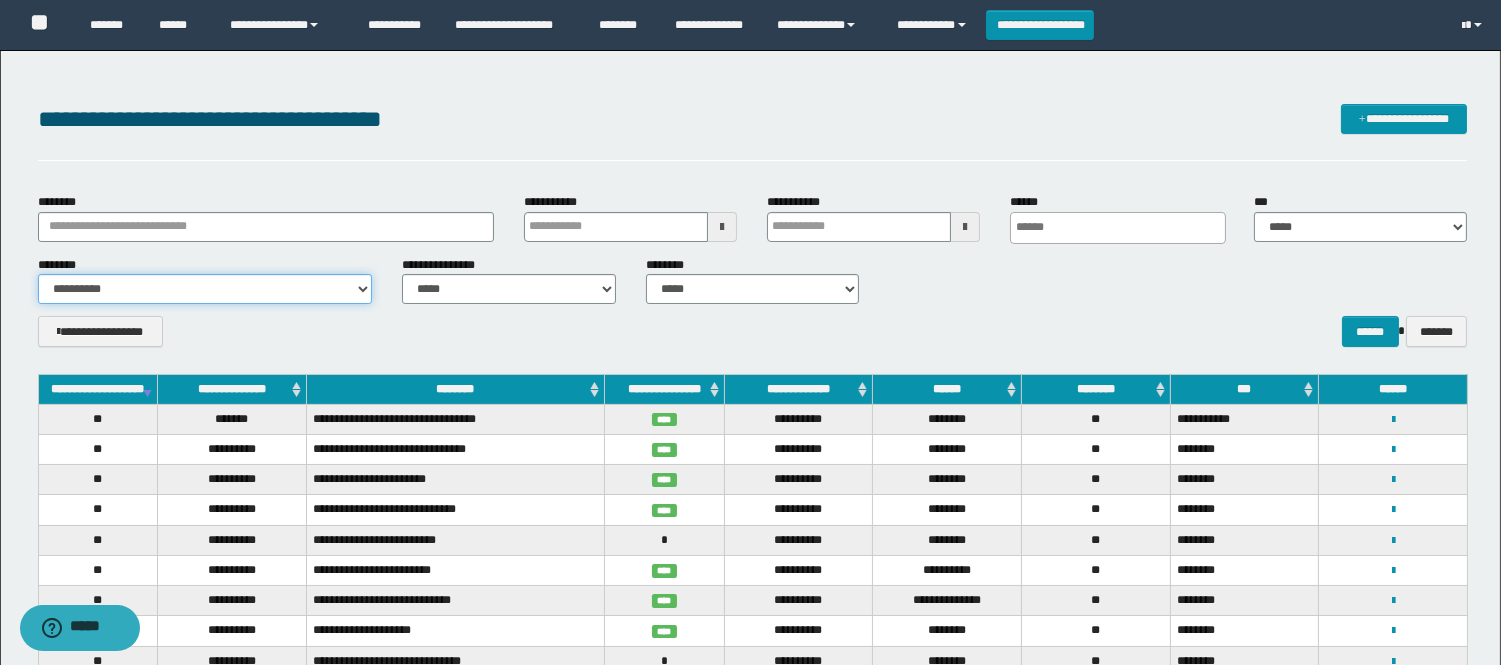click on "**********" at bounding box center (205, 289) 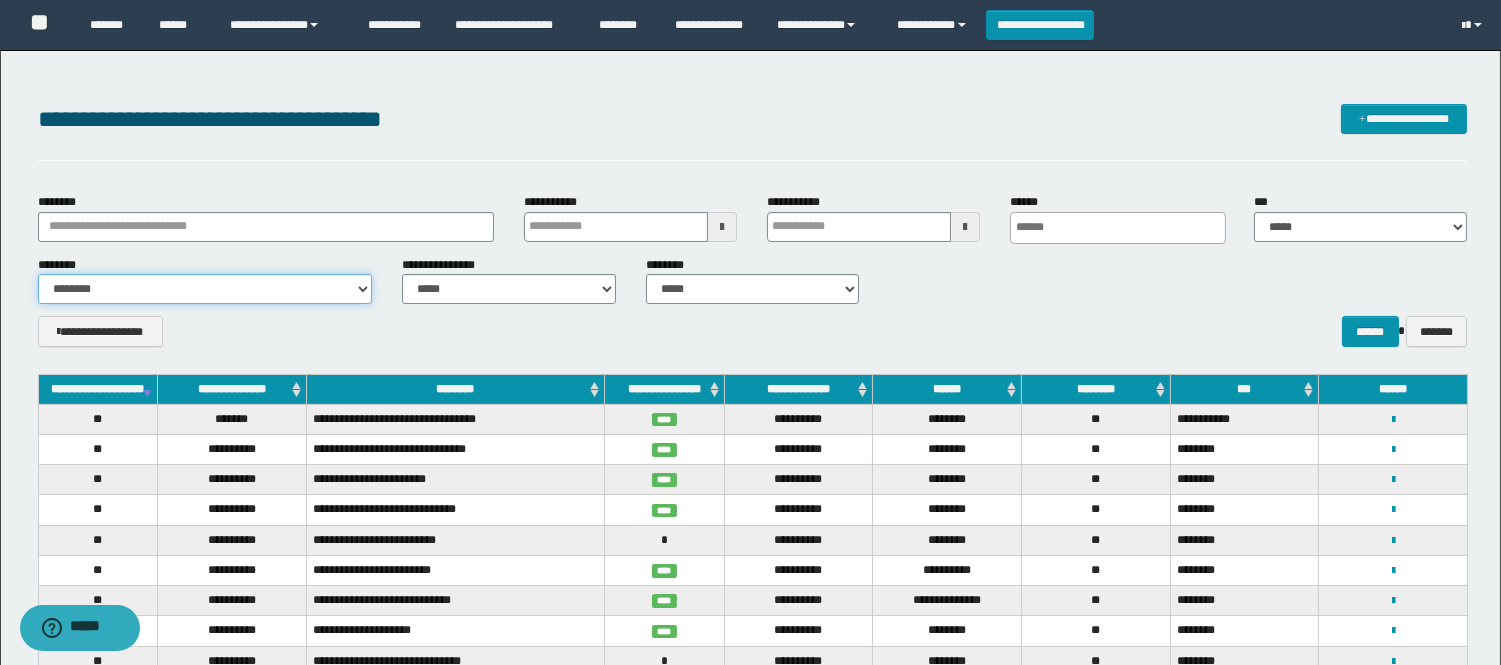 click on "**********" at bounding box center (205, 289) 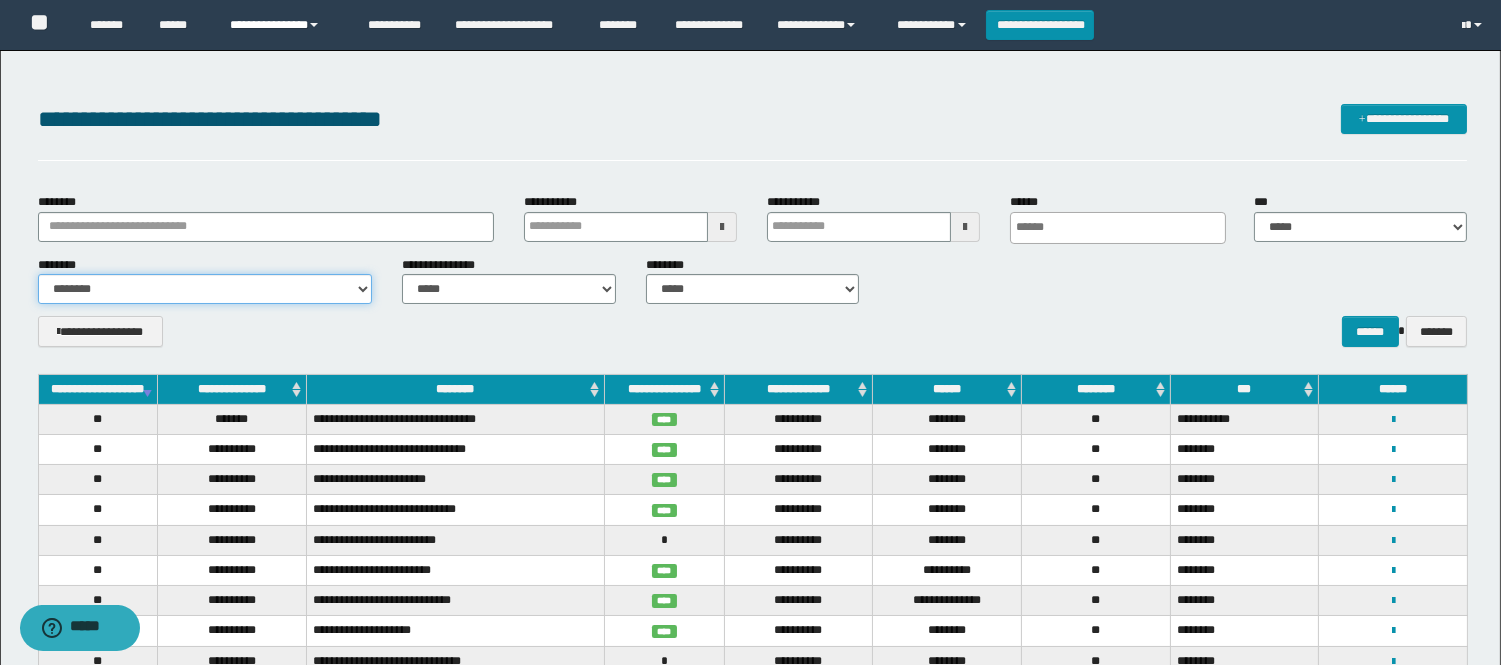 type 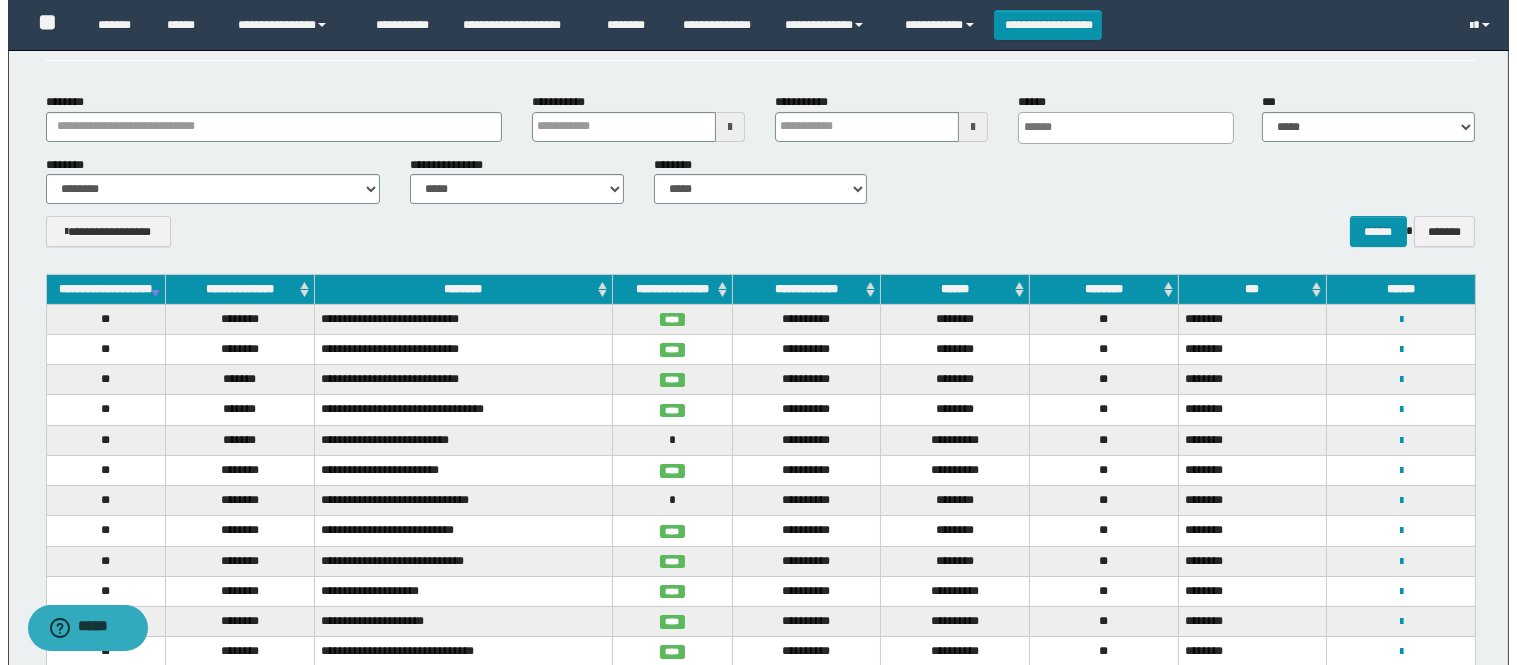scroll, scrollTop: 0, scrollLeft: 0, axis: both 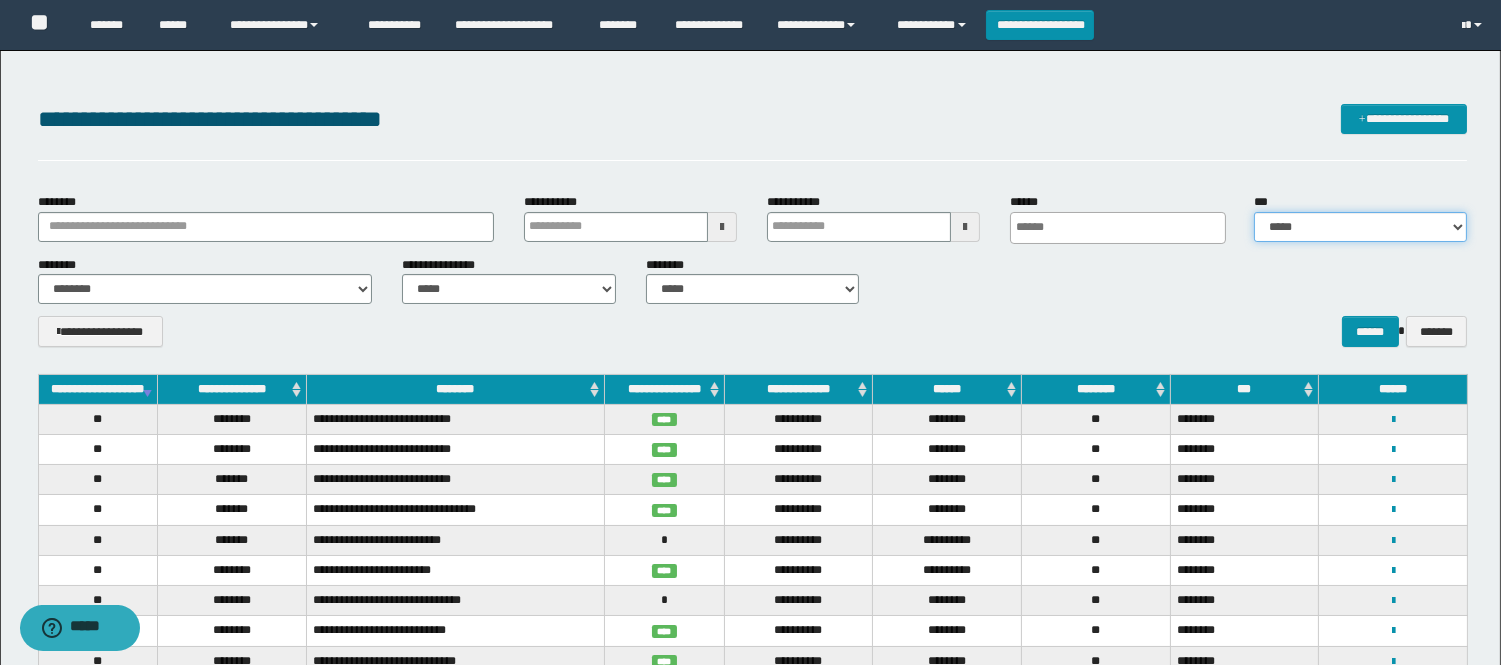 click on "**********" at bounding box center (1360, 227) 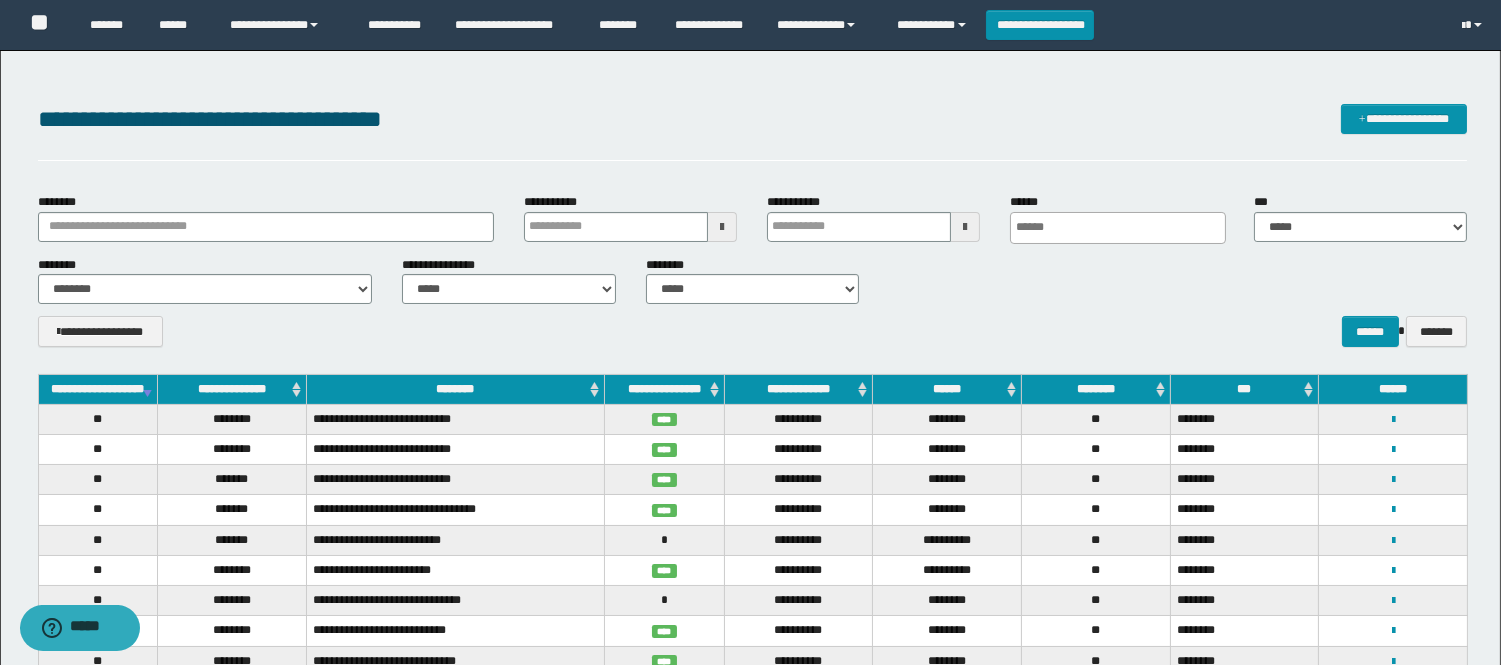 click on "**********" at bounding box center [752, 277] 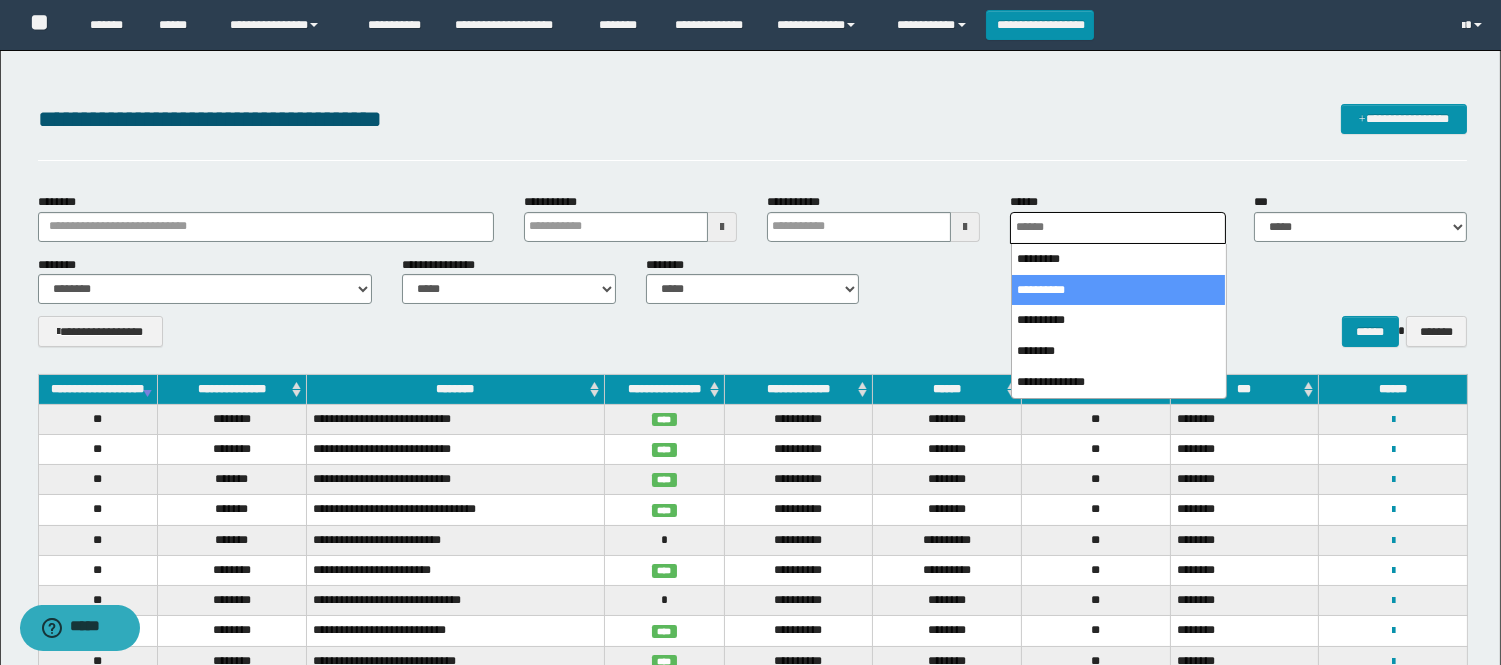 type 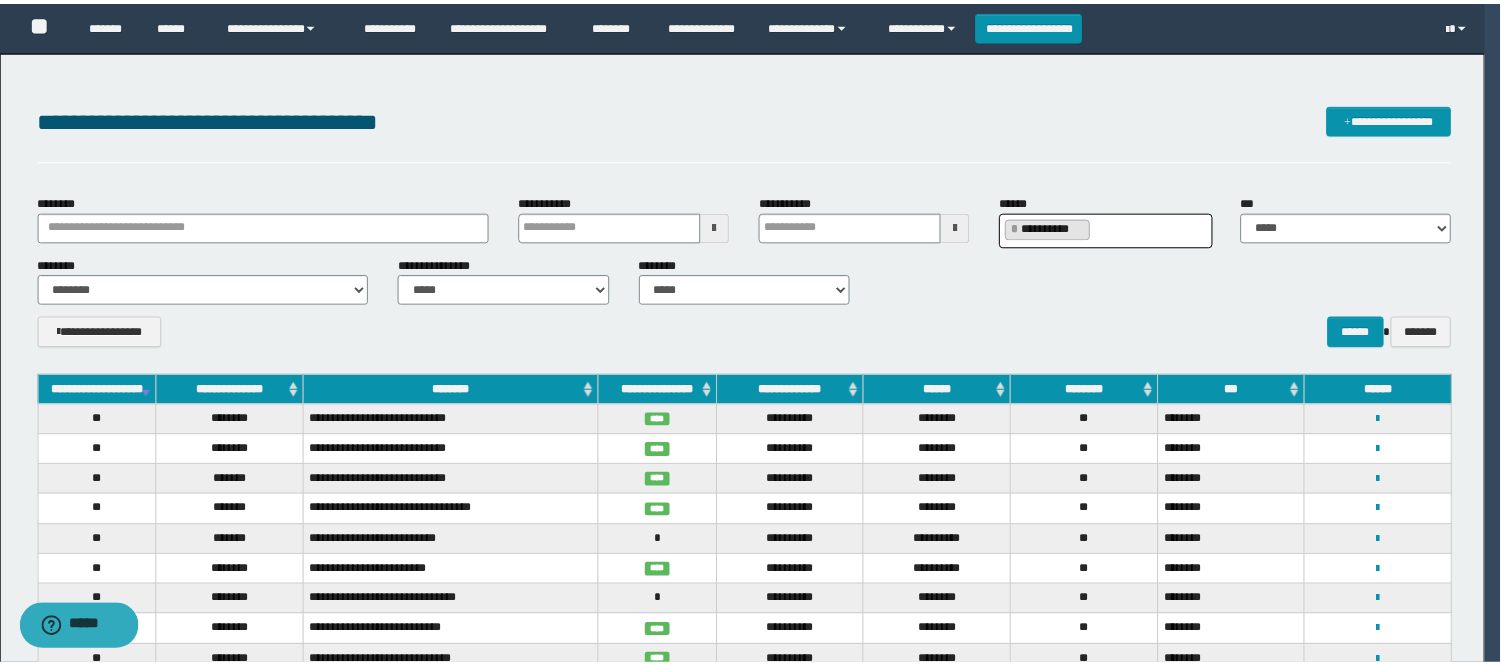 scroll, scrollTop: 17, scrollLeft: 0, axis: vertical 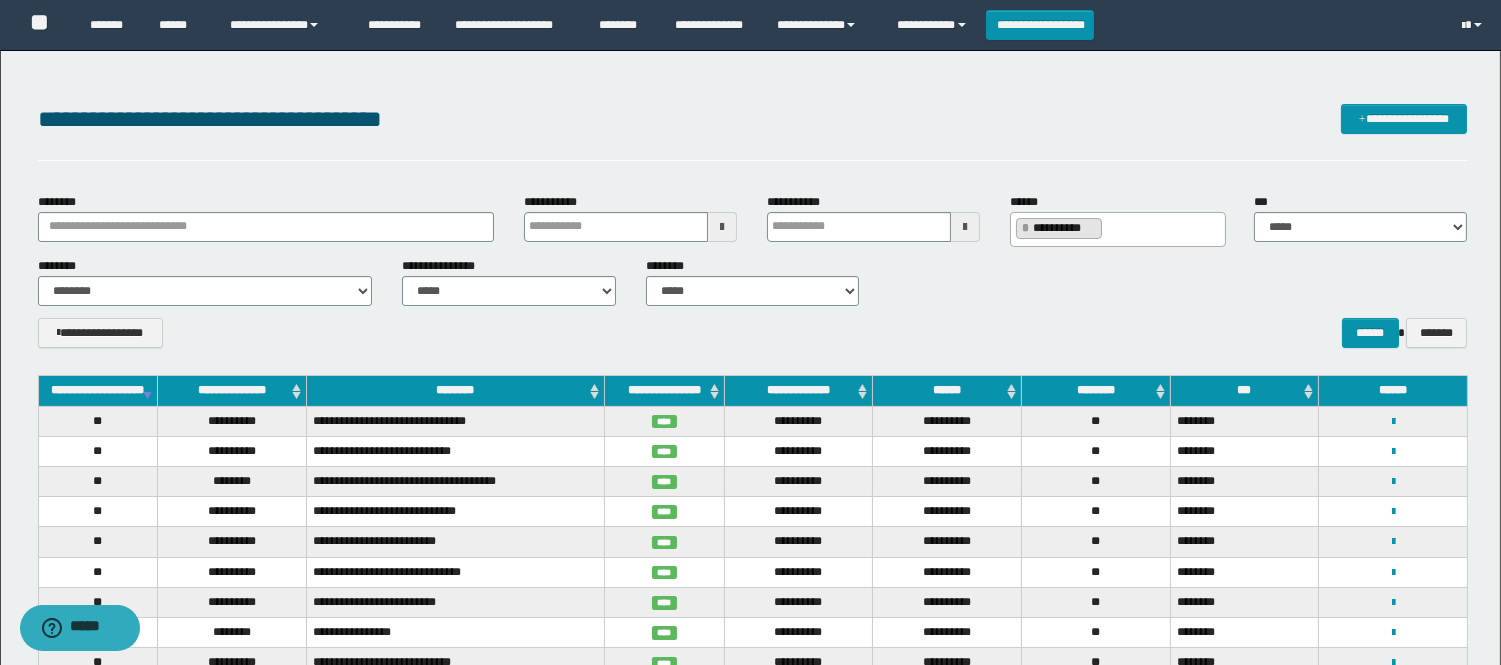 type 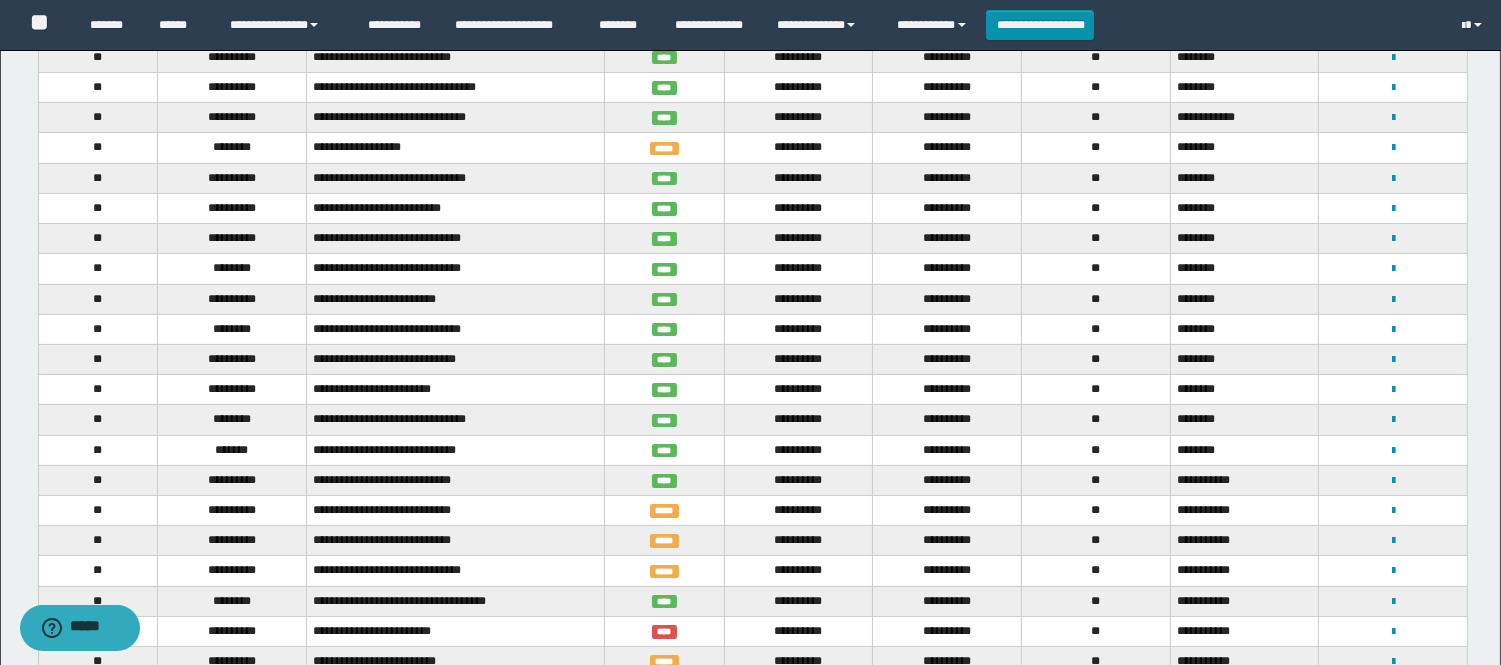 scroll, scrollTop: 0, scrollLeft: 0, axis: both 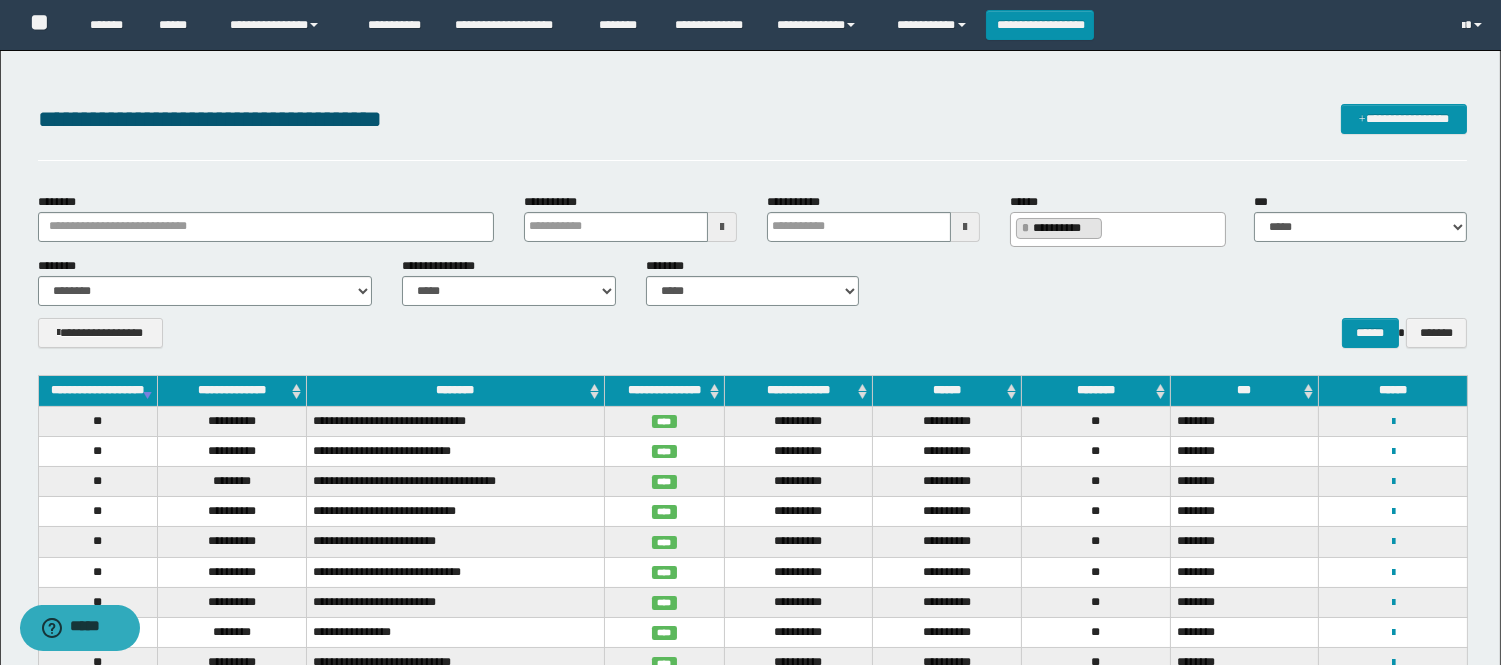 type 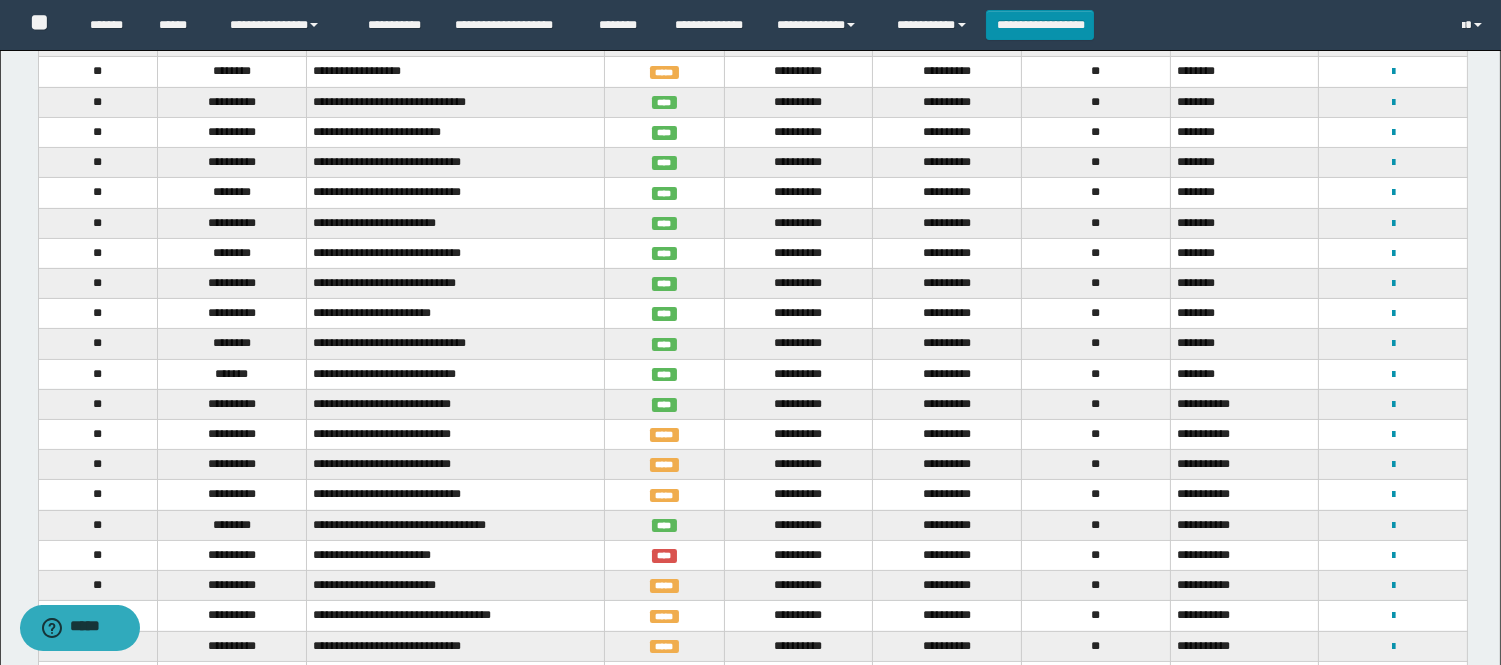 scroll, scrollTop: 0, scrollLeft: 0, axis: both 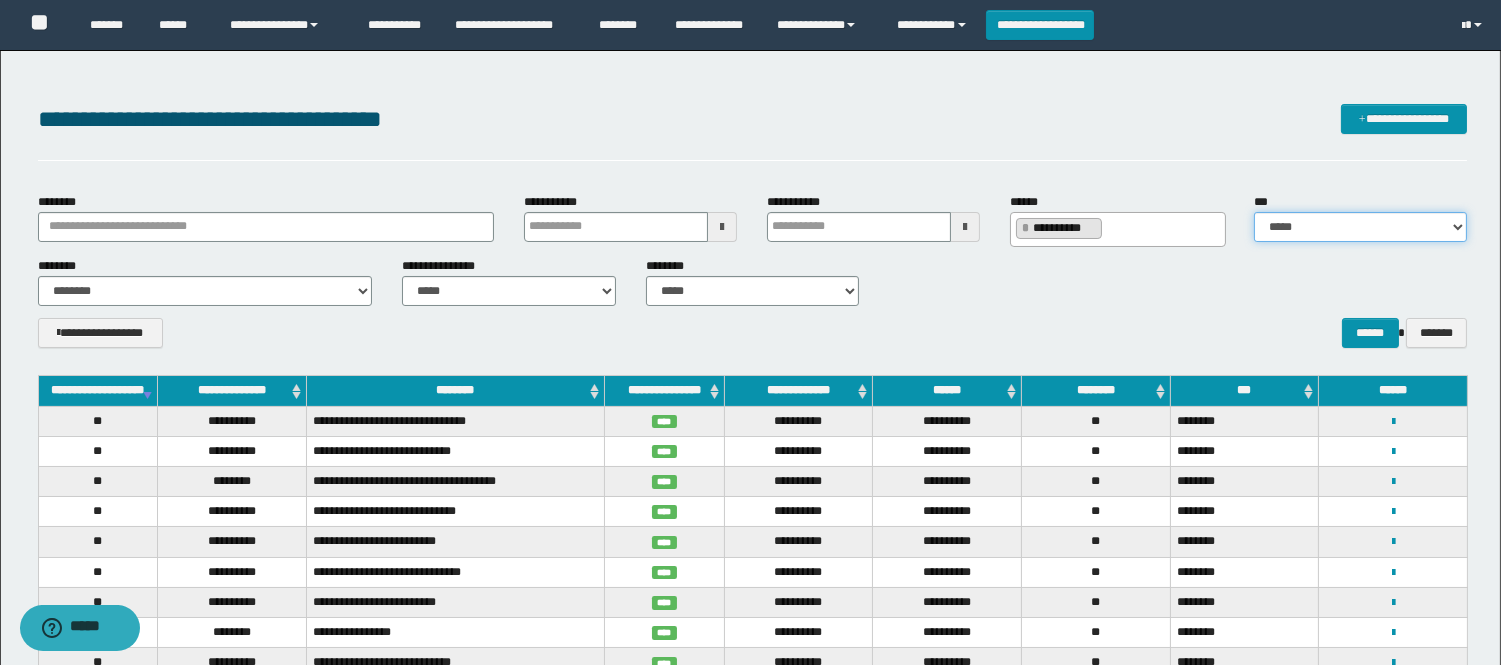 click on "**********" at bounding box center [1360, 227] 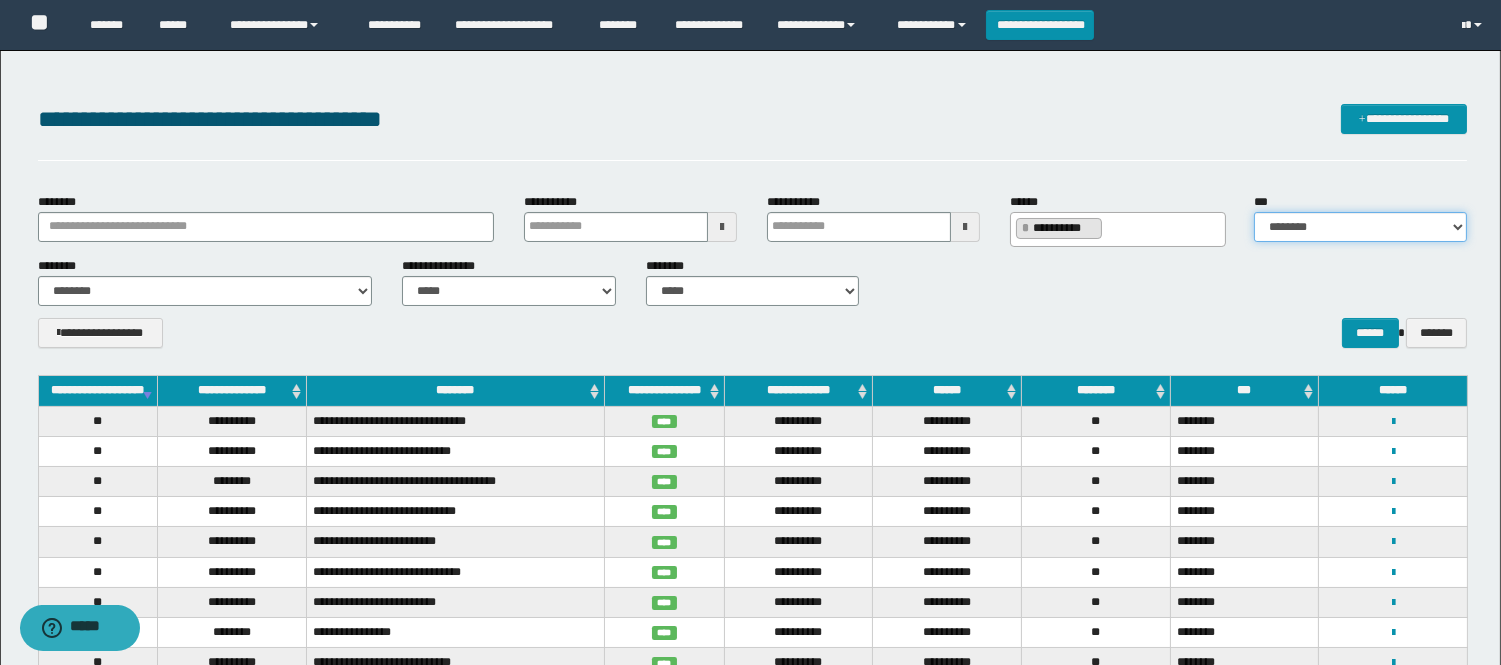 click on "**********" at bounding box center [1360, 227] 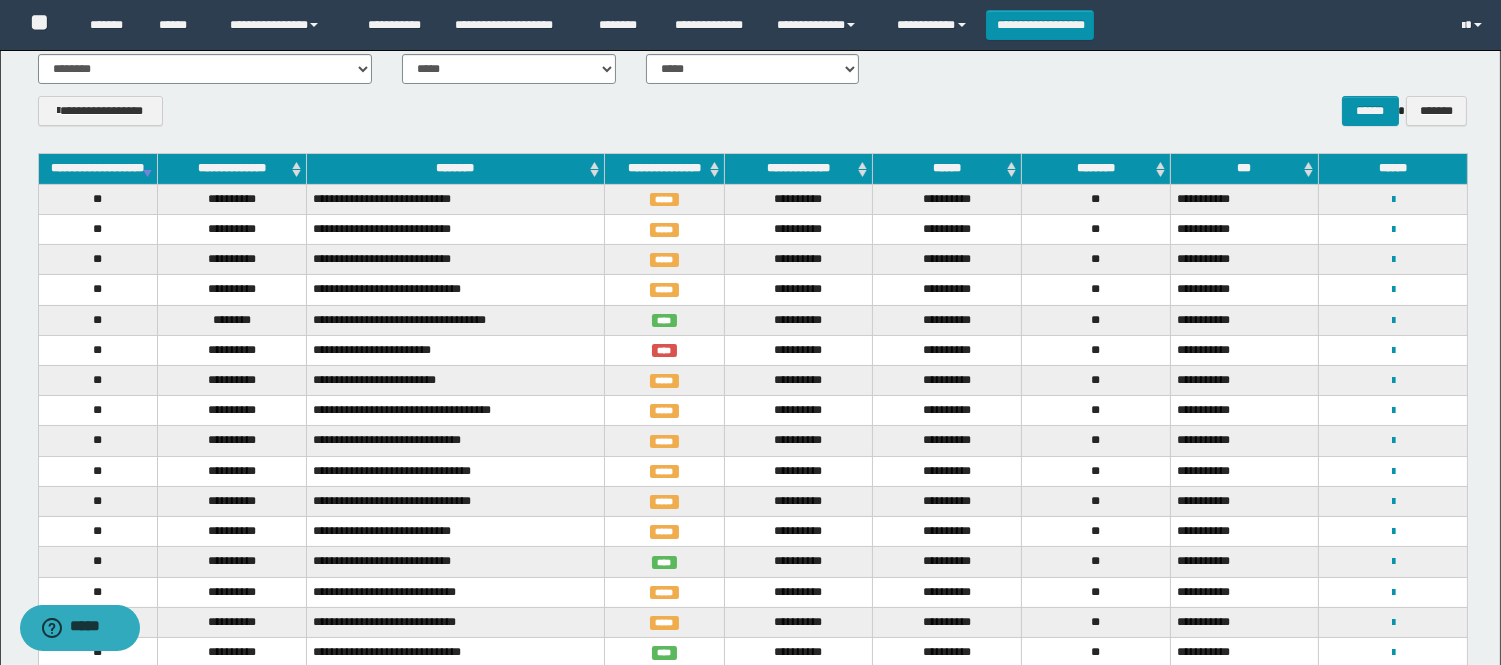 scroll, scrollTop: 533, scrollLeft: 0, axis: vertical 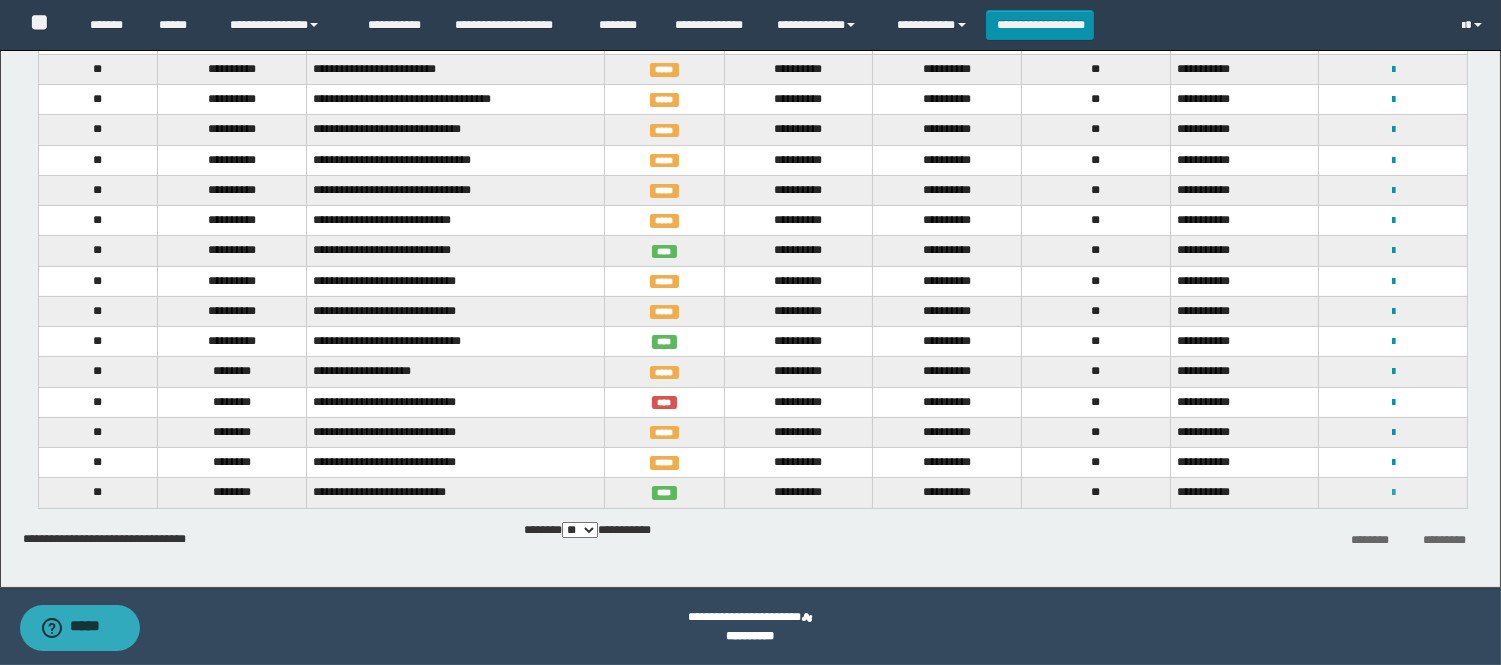 click at bounding box center [1393, 493] 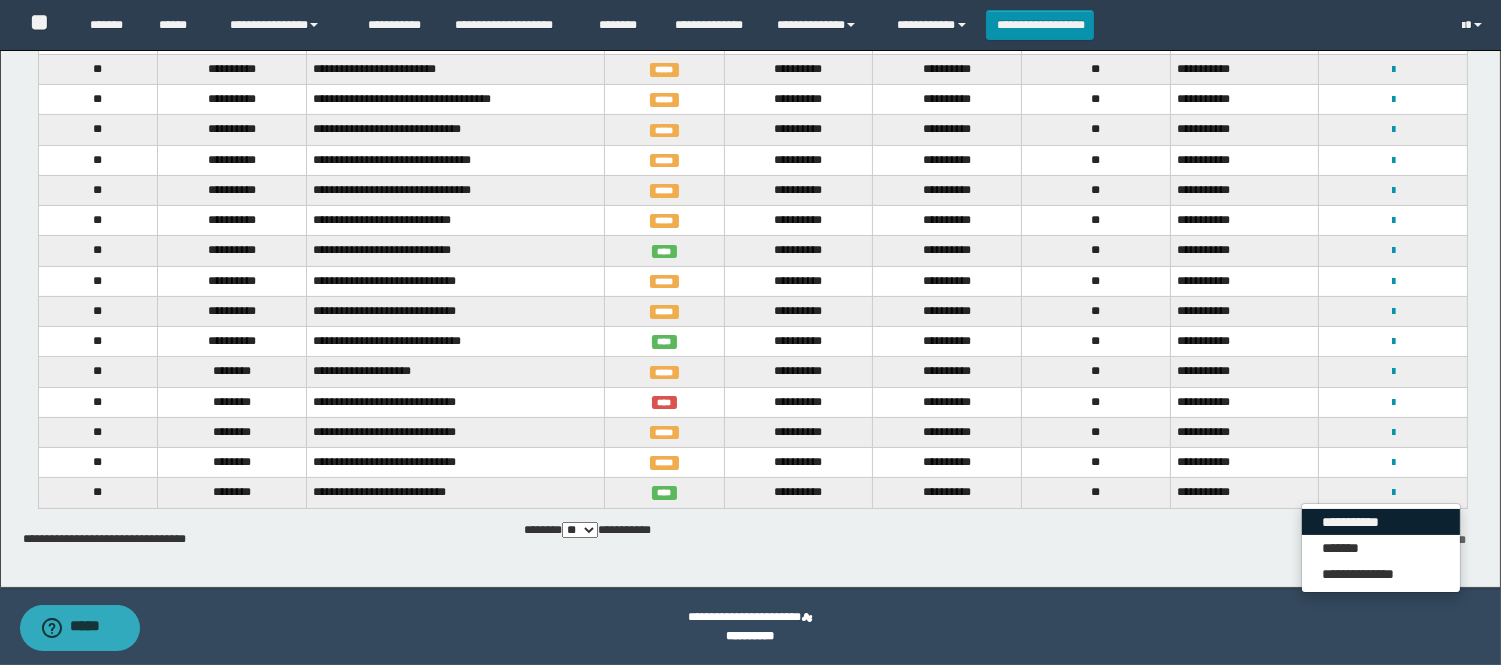 click on "**********" at bounding box center (1381, 522) 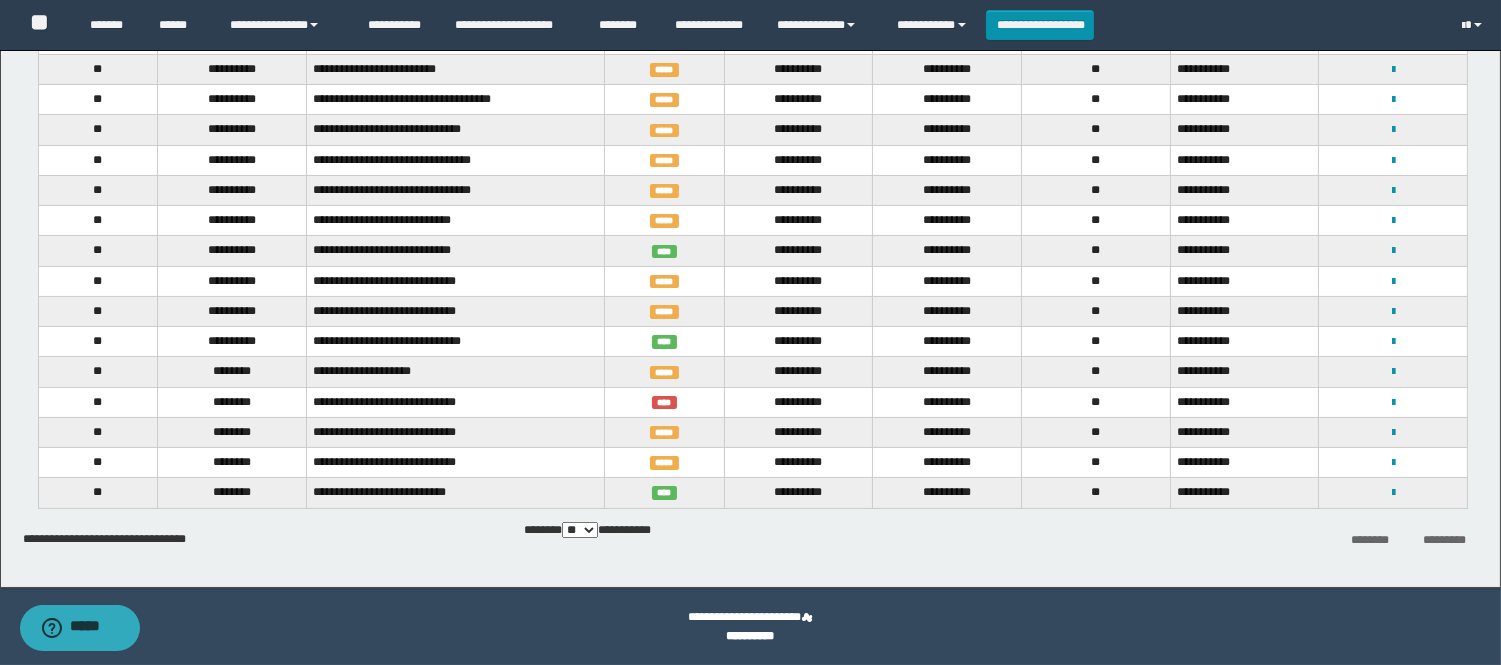 scroll, scrollTop: 0, scrollLeft: 0, axis: both 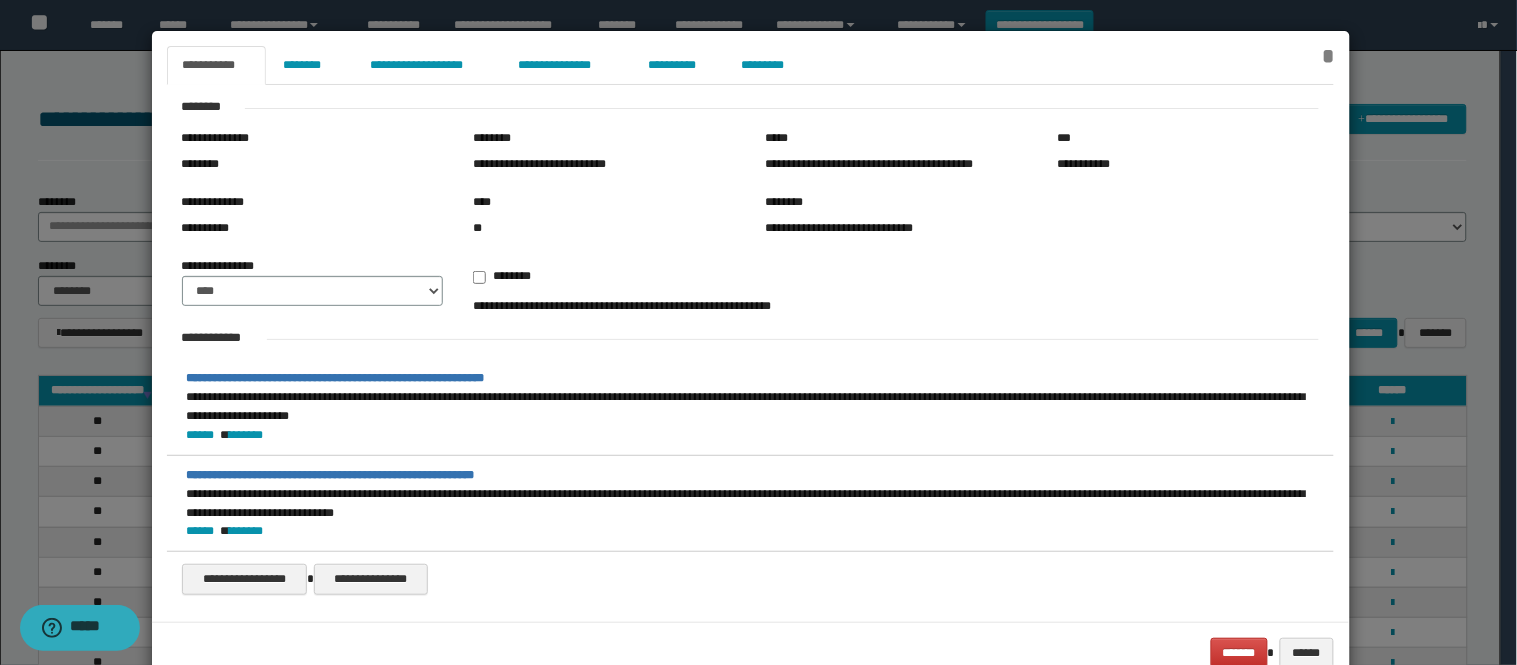 click on "*" at bounding box center (1328, 56) 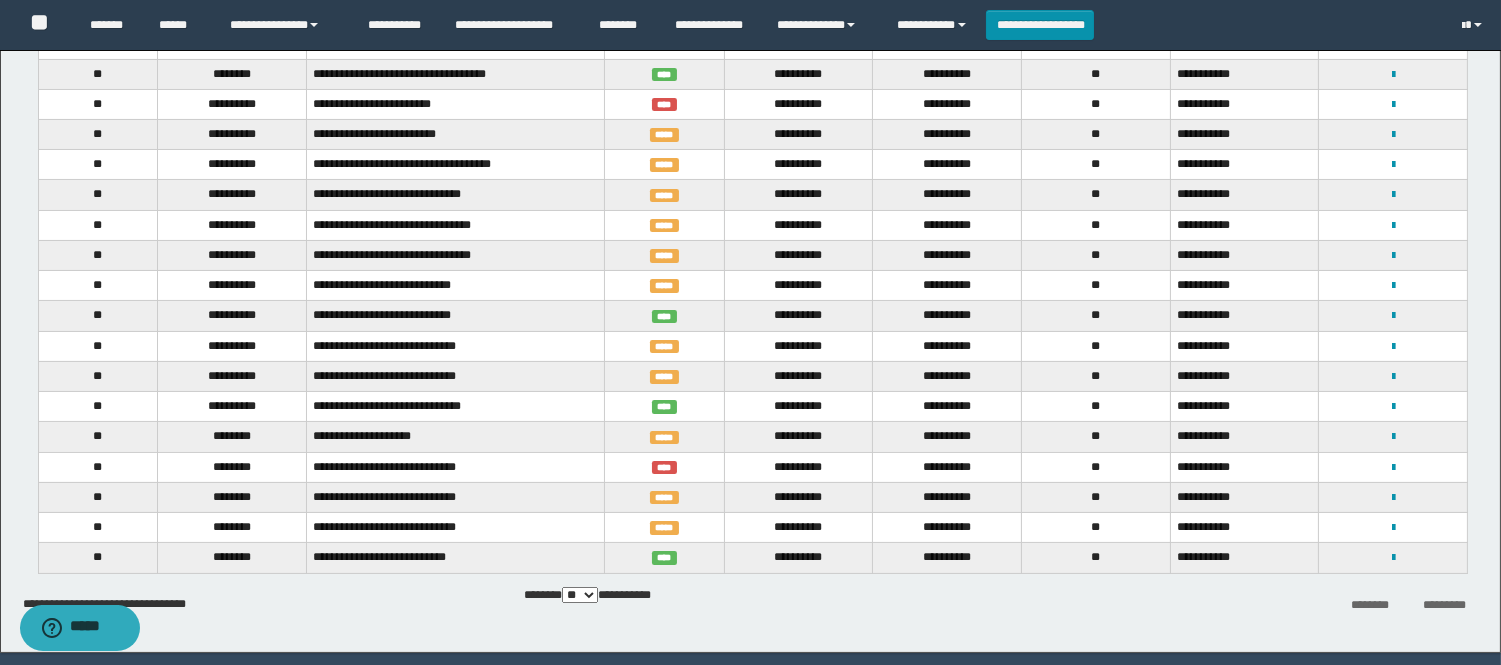 scroll, scrollTop: 533, scrollLeft: 0, axis: vertical 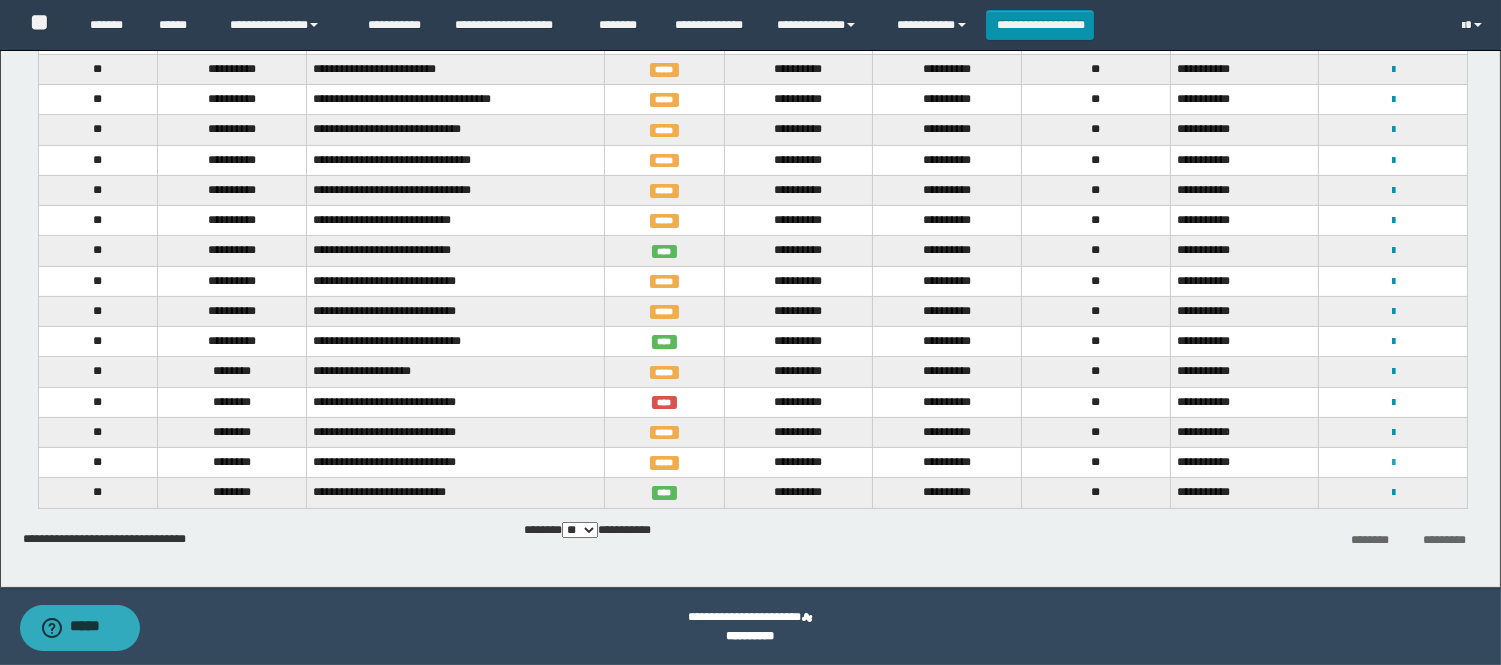 click at bounding box center [1393, 463] 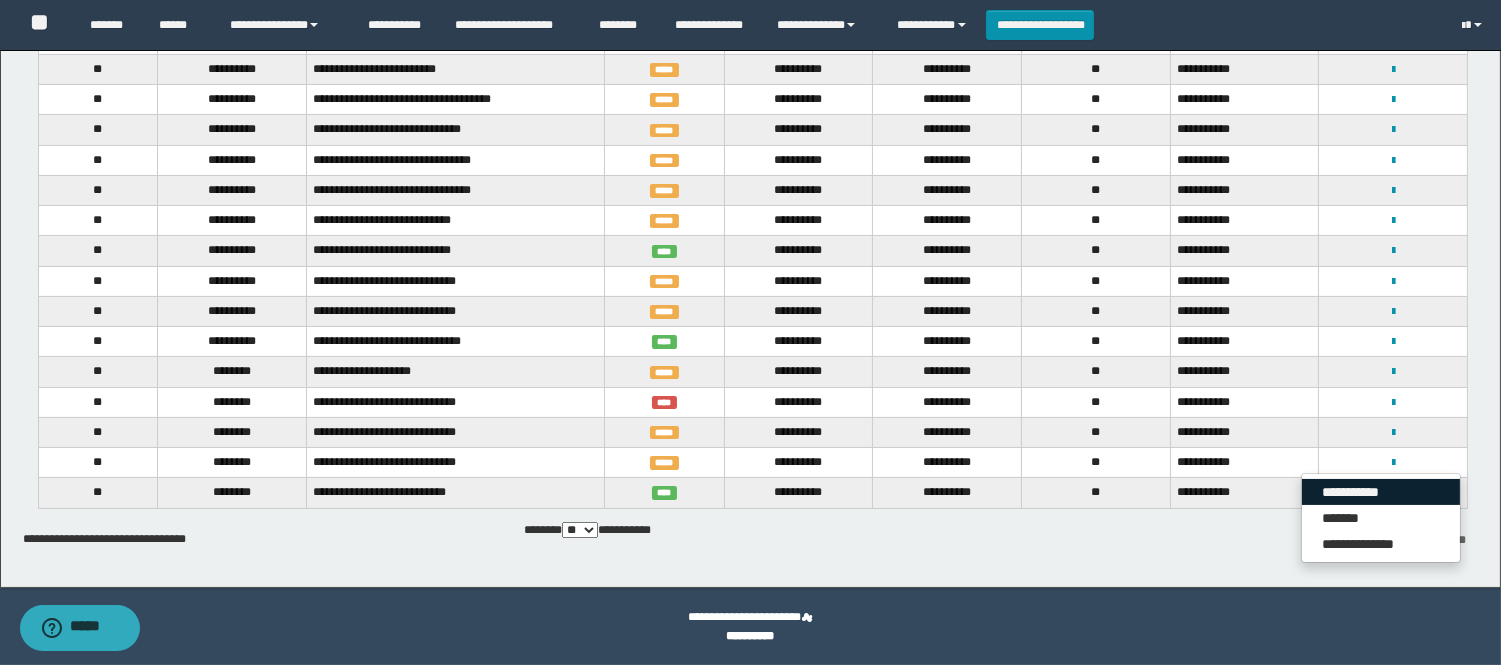 click on "**********" at bounding box center (1381, 492) 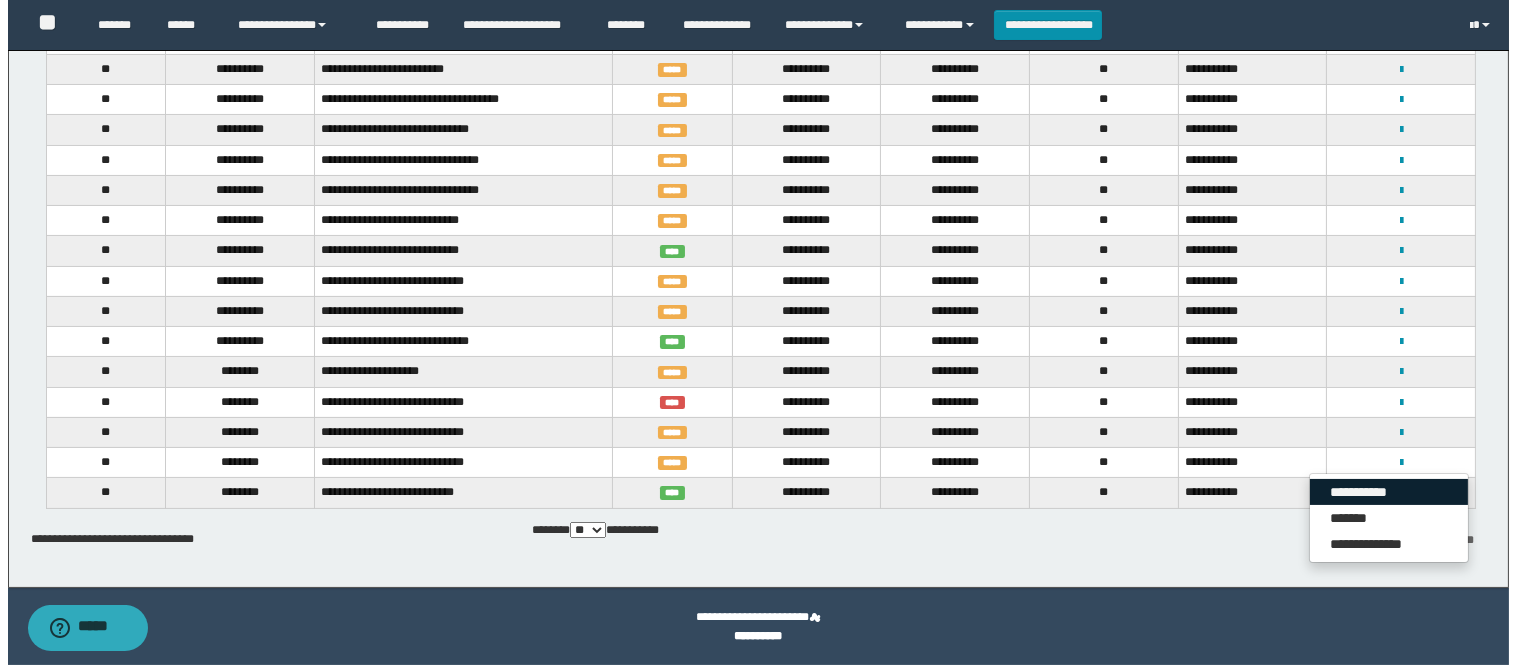scroll, scrollTop: 0, scrollLeft: 0, axis: both 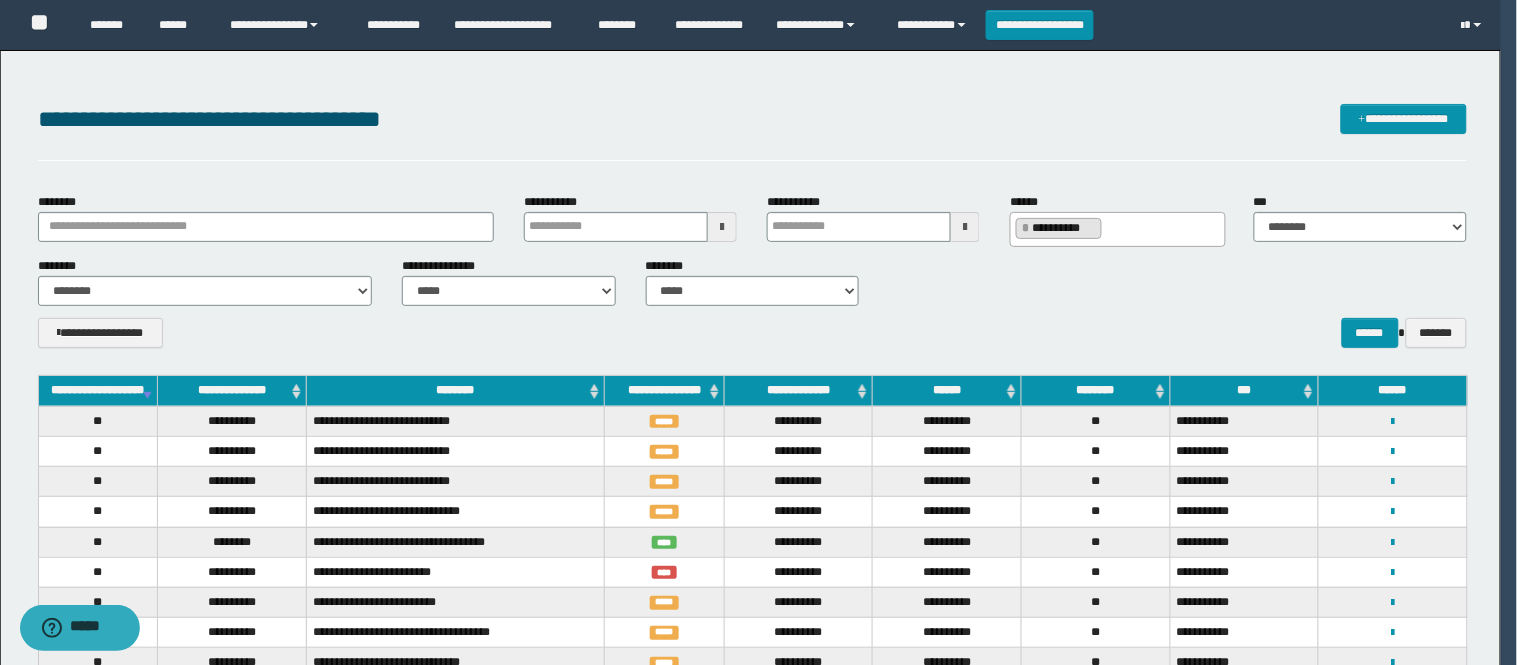 select on "*" 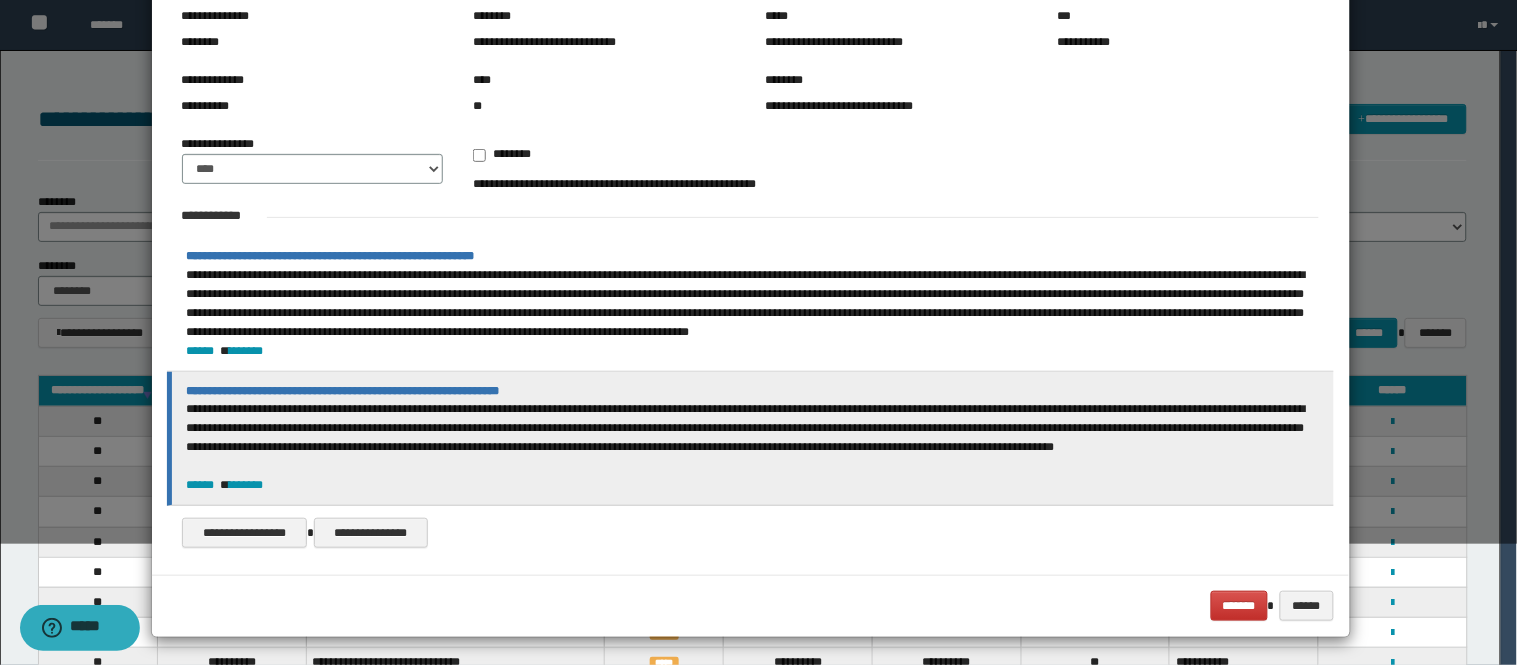 scroll, scrollTop: 124, scrollLeft: 0, axis: vertical 